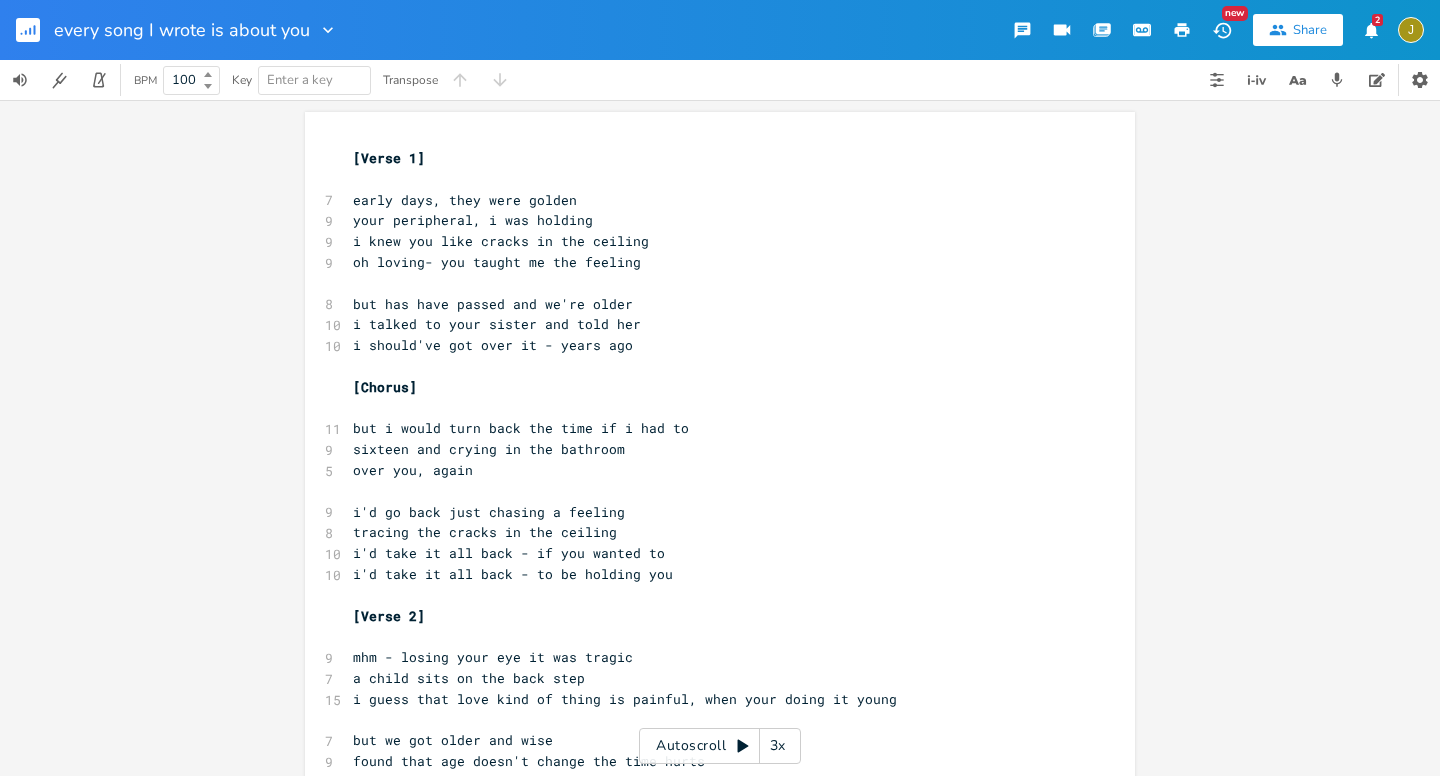 scroll, scrollTop: 0, scrollLeft: 0, axis: both 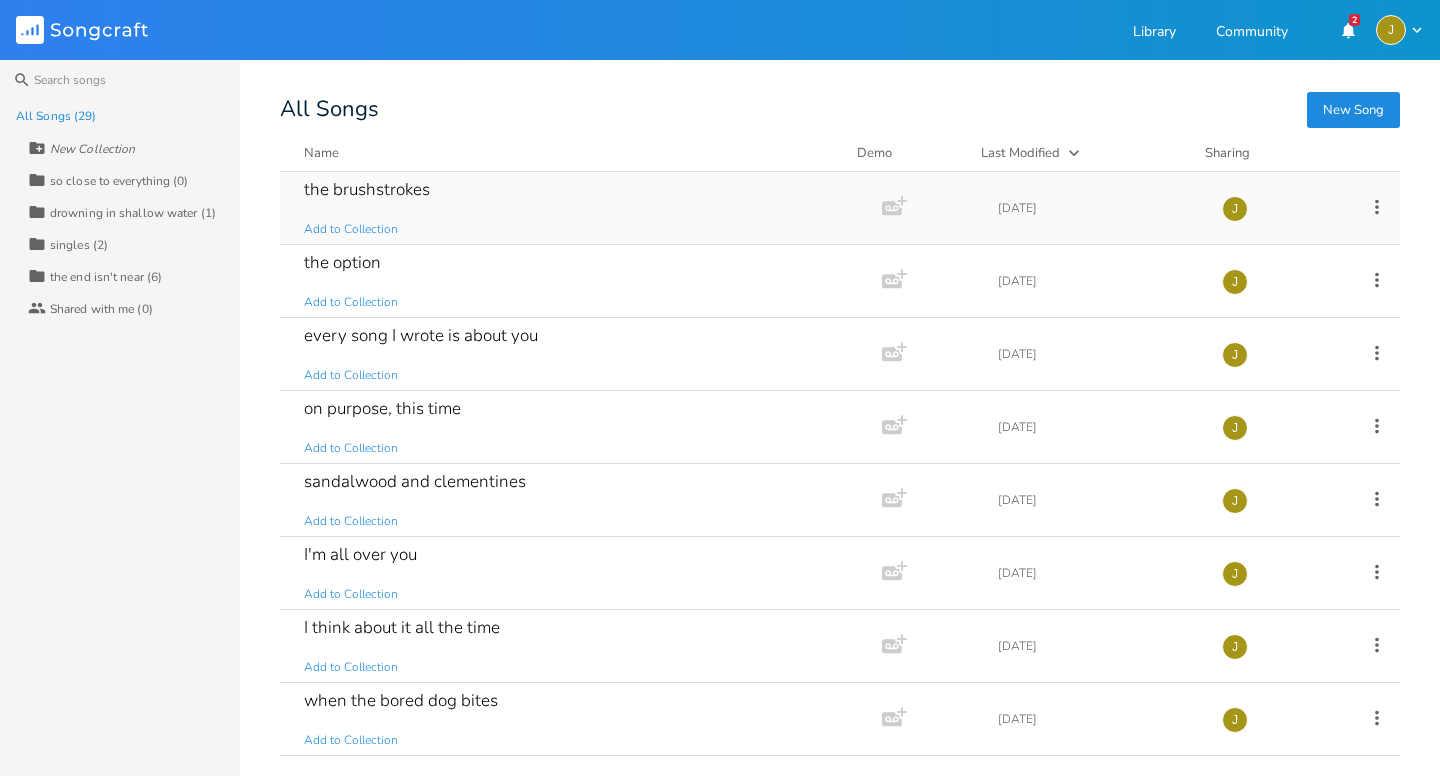 click on "the brushstrokes Add to Collection" at bounding box center (577, 208) 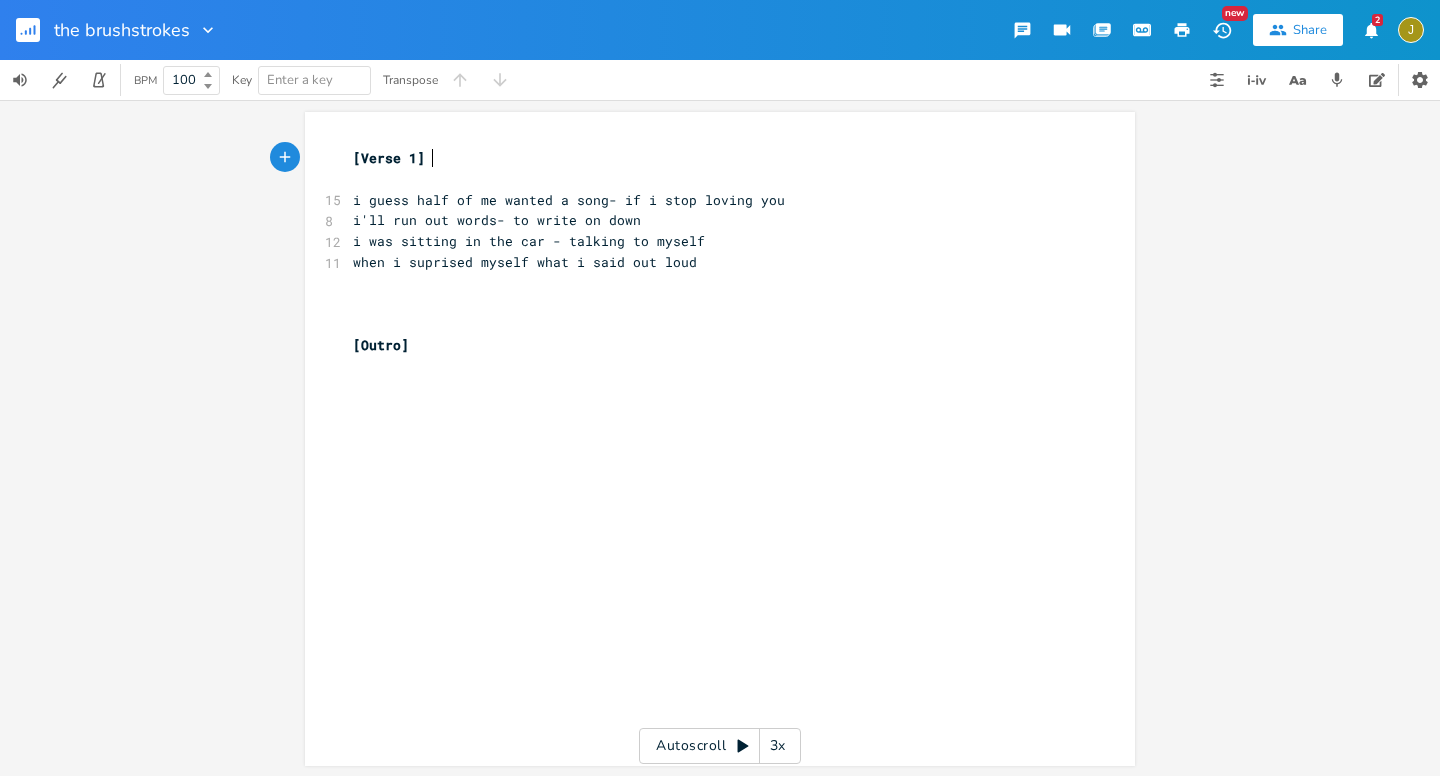scroll, scrollTop: 0, scrollLeft: 1, axis: horizontal 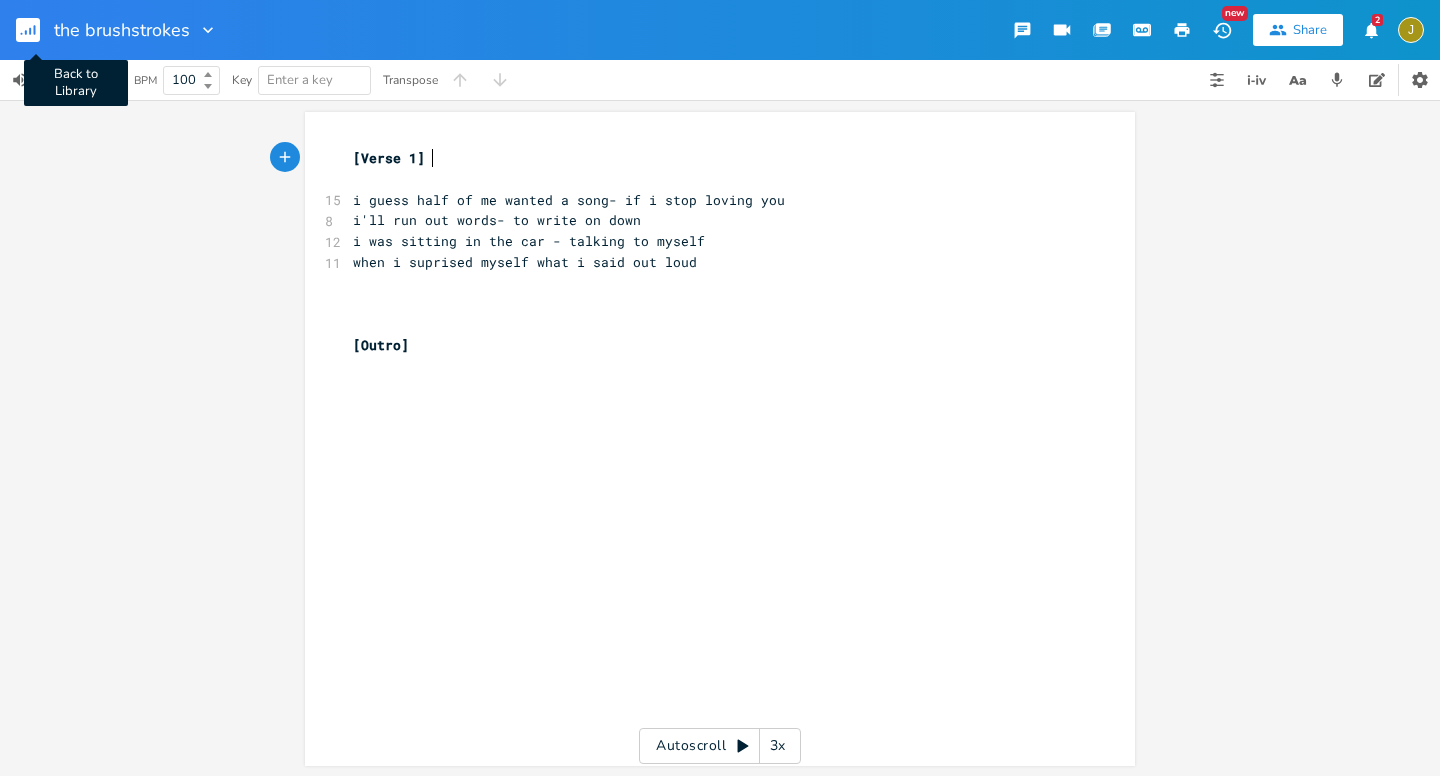 click 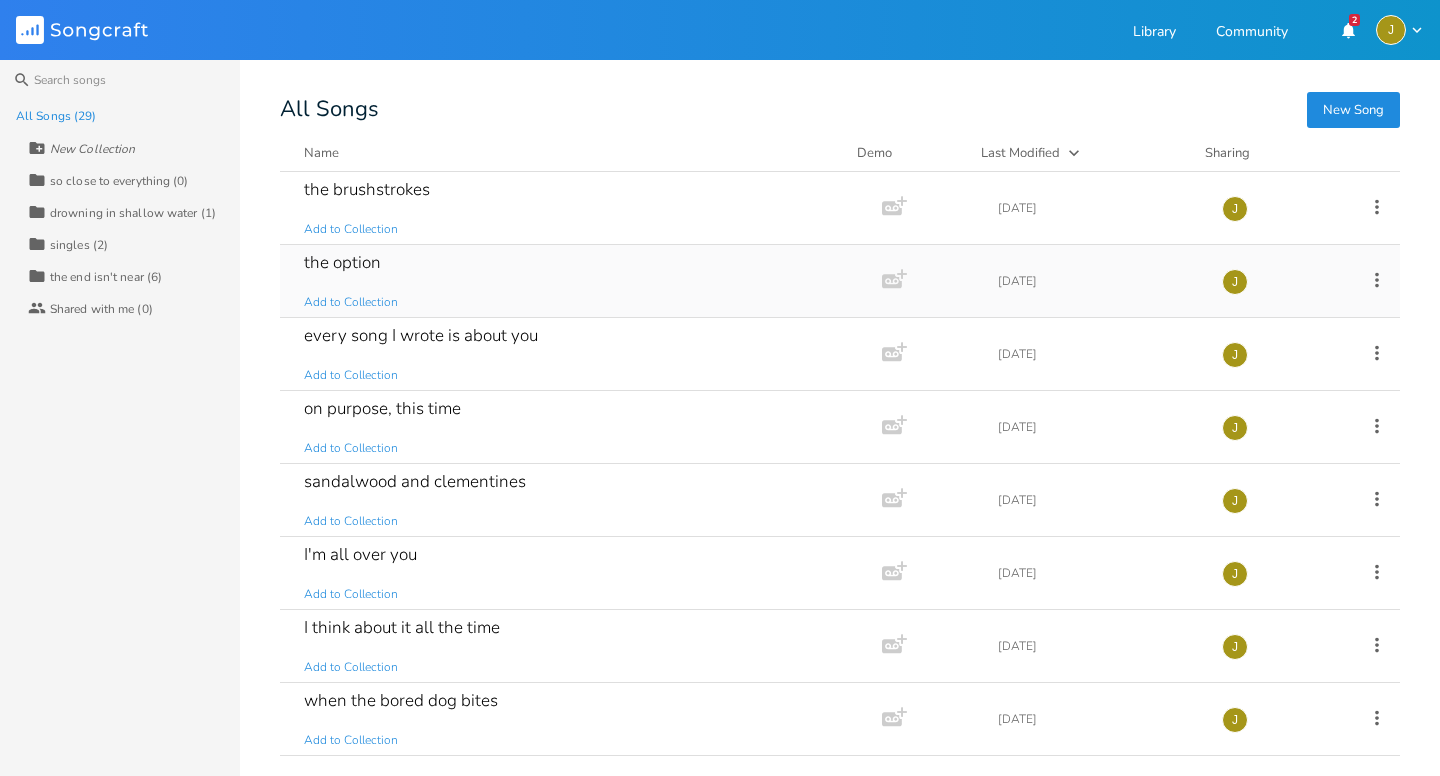 click on "the option Add to Collection" at bounding box center (577, 281) 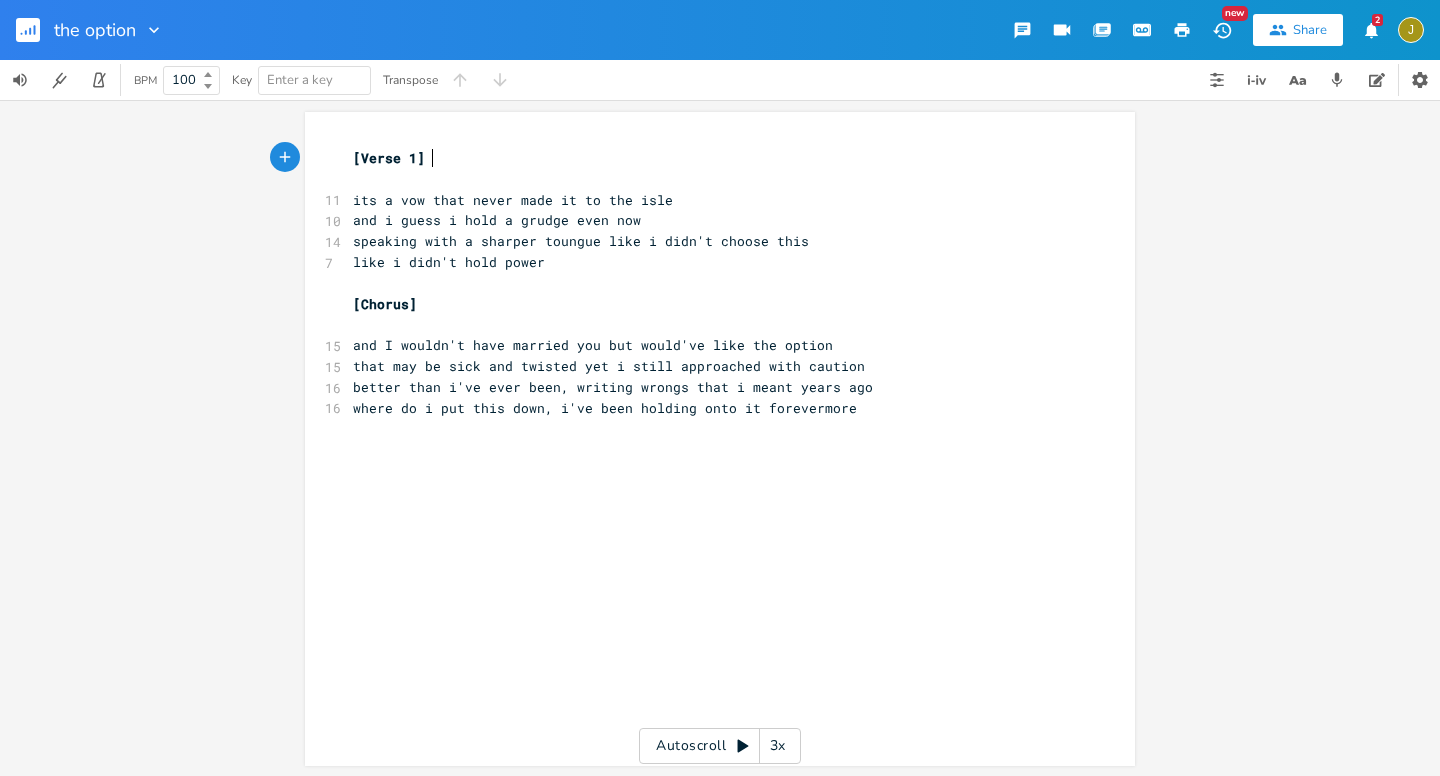 scroll, scrollTop: 0, scrollLeft: 1, axis: horizontal 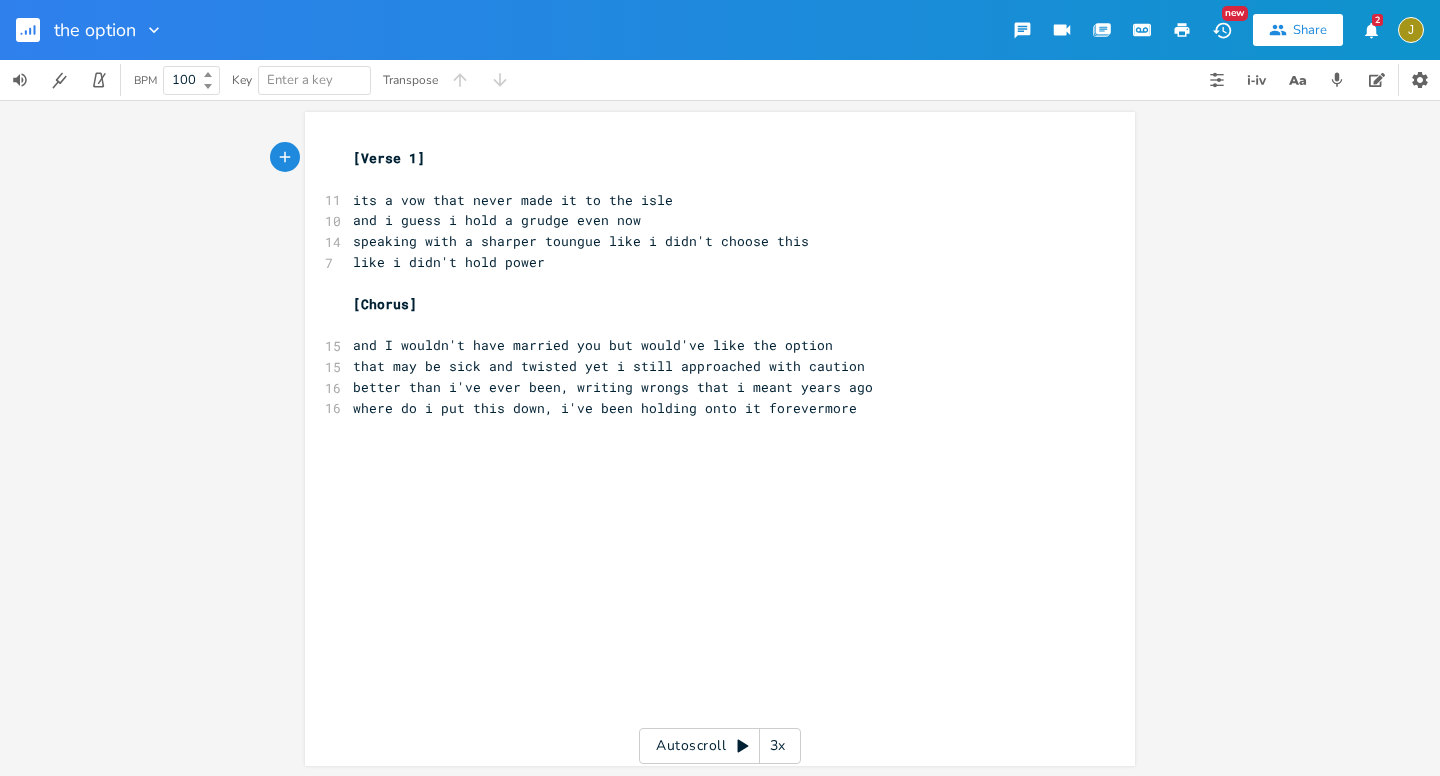 click on "xxxxxxxxxx   [Verse 1] ​ 11 its a vow that never made it to the isle 10 and i guess i hold a grudge even now 14 speaking with a sharper toungue like i didn't choose this 7 like i didn't hold power ​ [Chorus] ​ 15 and I wouldn't have married you but would've like the option 15 that may be sick and twisted yet i still approached with caution 16 better than i've ever been, writing wrongs that i meant years ago 16 where do i put this down, i've been holding onto it forevermore ​" at bounding box center (735, 458) 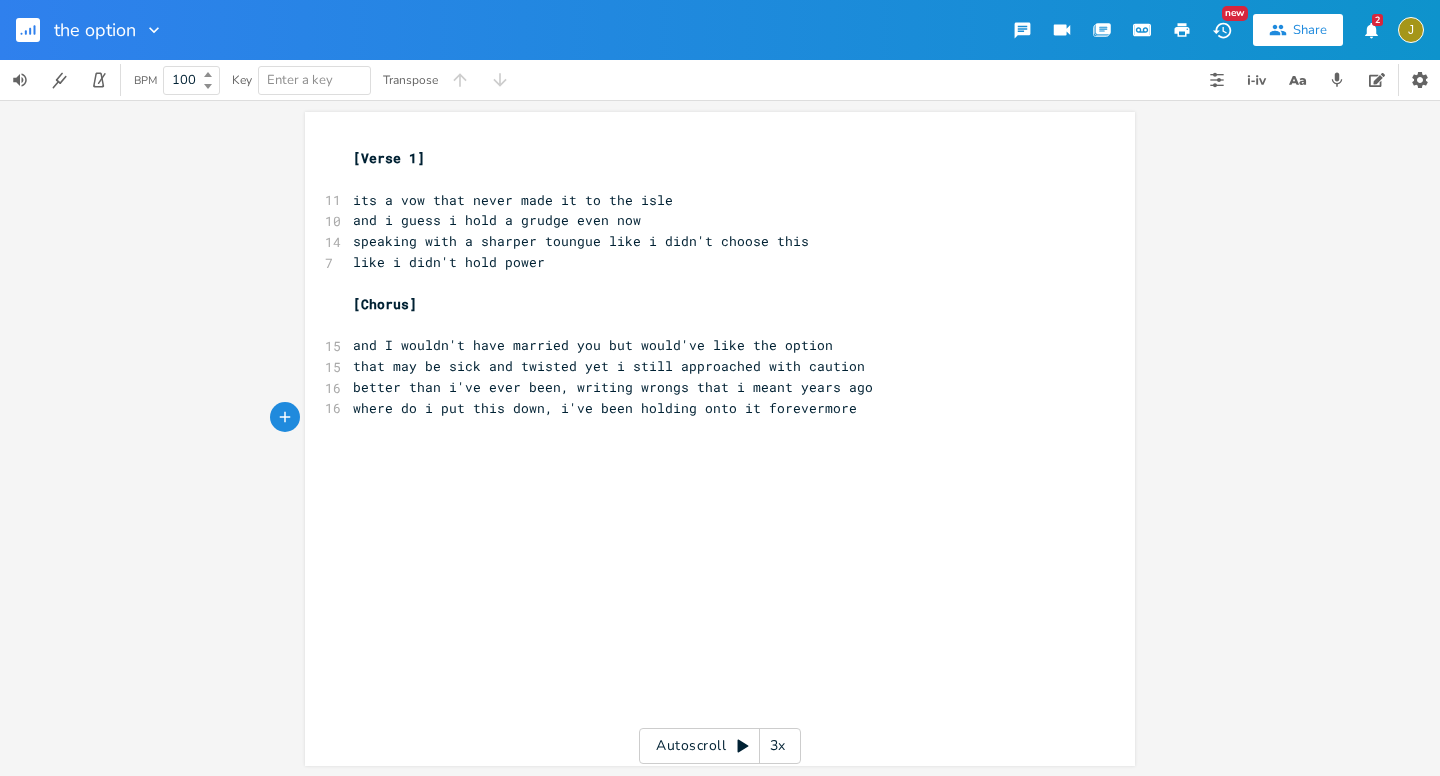click 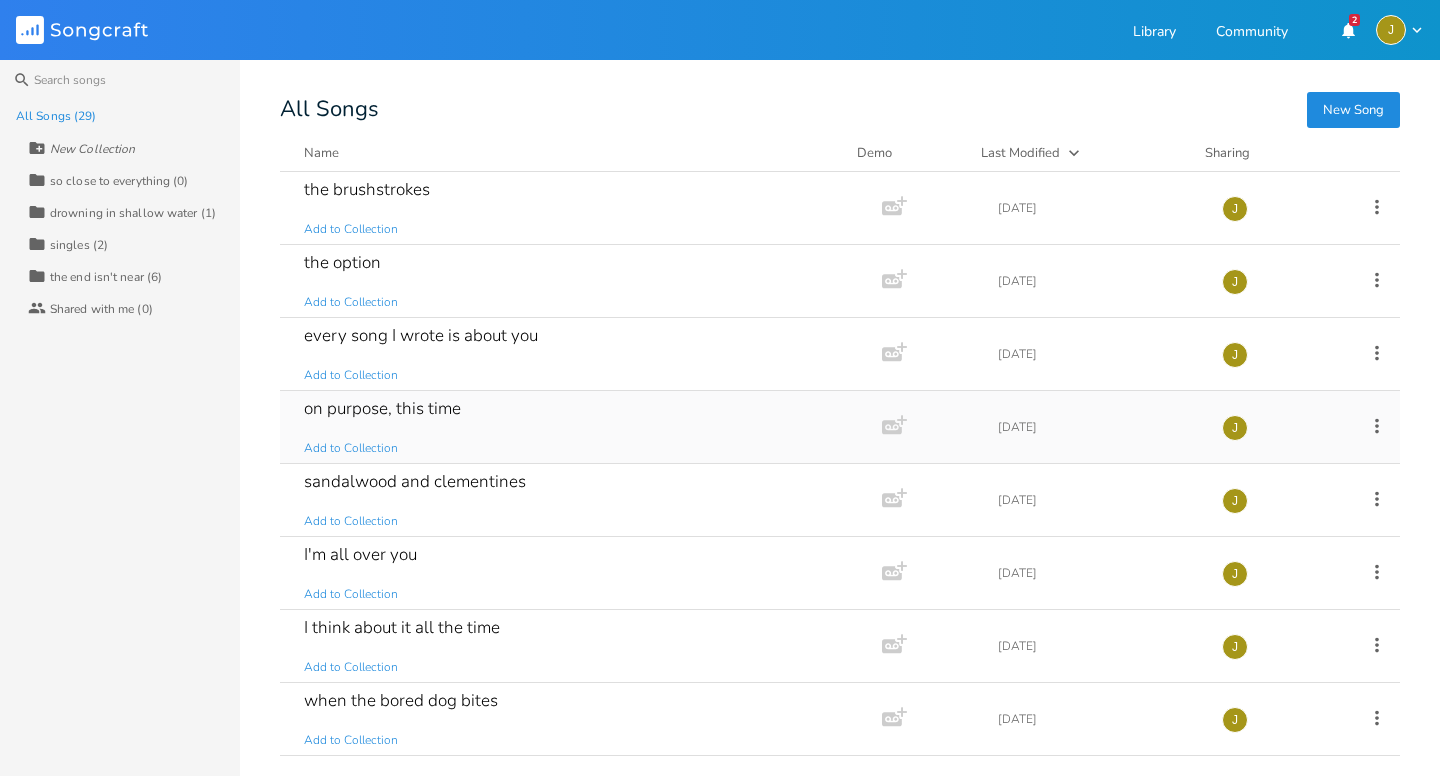 click on "on purpose, this time Add to Collection" at bounding box center (577, 427) 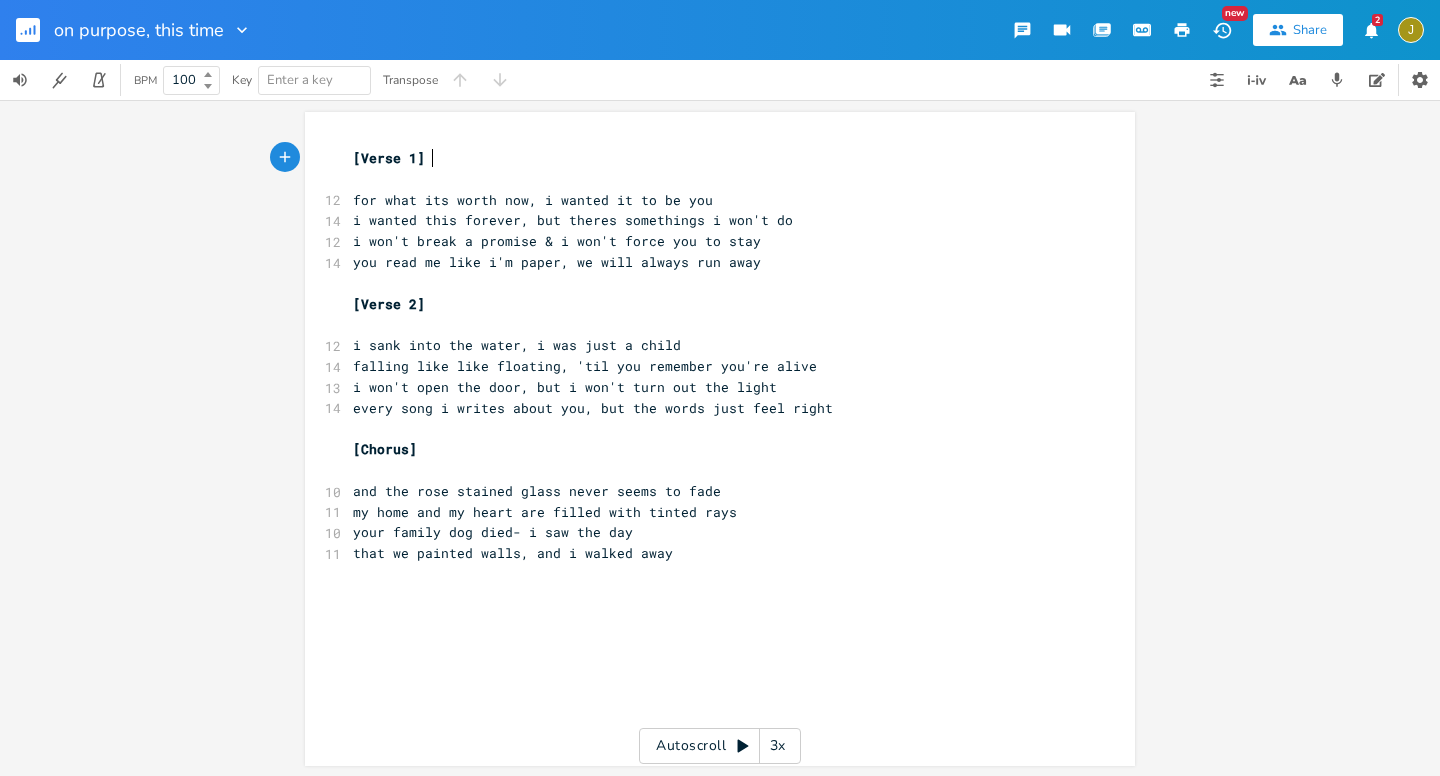 scroll, scrollTop: 0, scrollLeft: 1, axis: horizontal 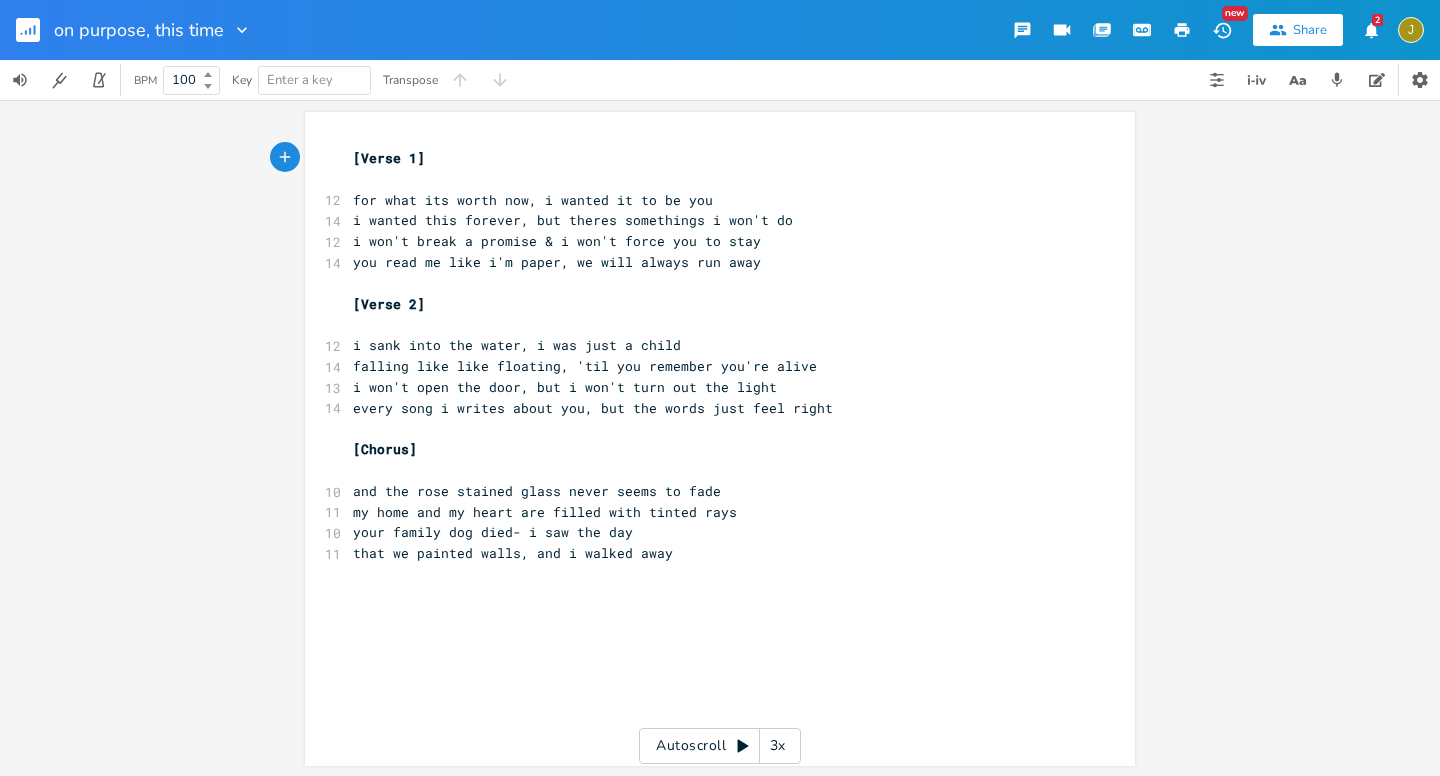 click 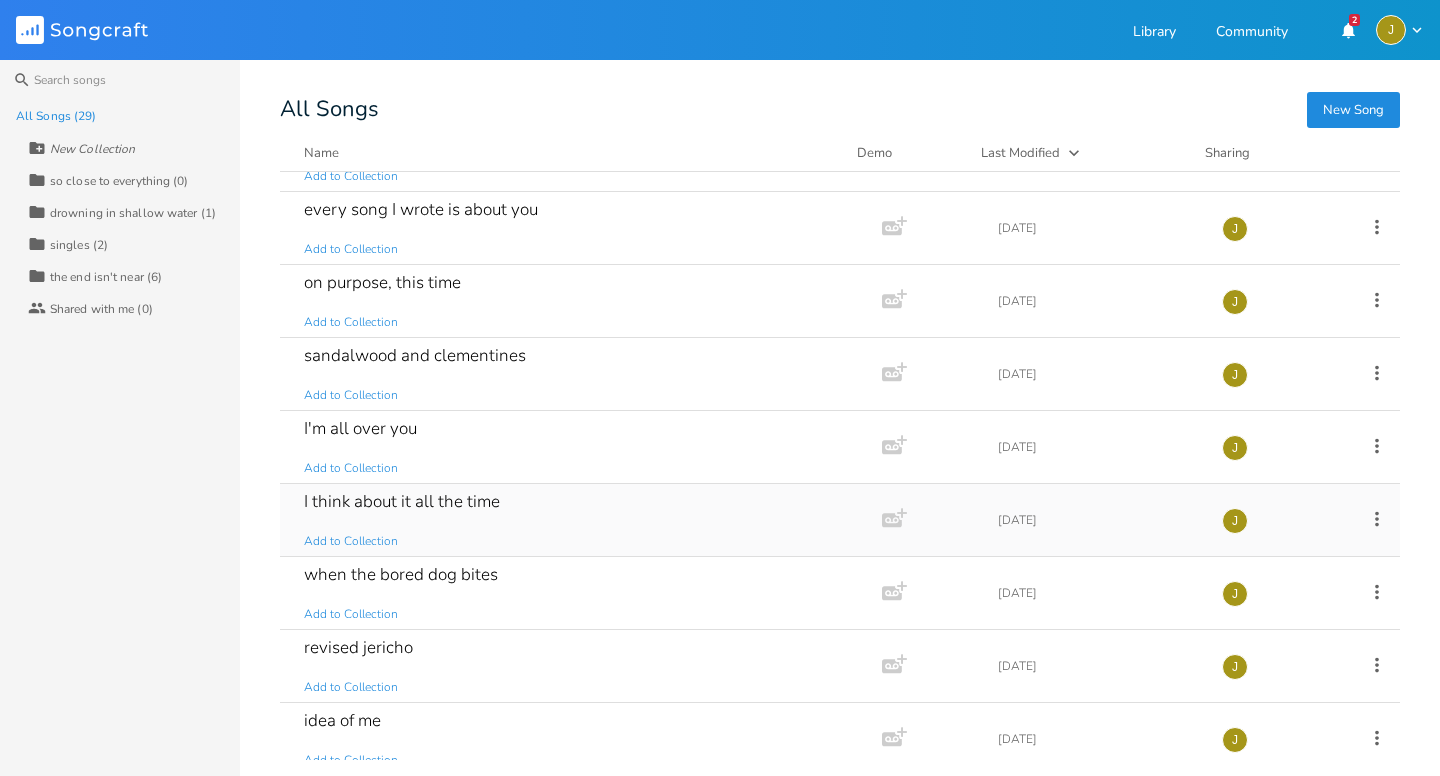 scroll, scrollTop: 139, scrollLeft: 0, axis: vertical 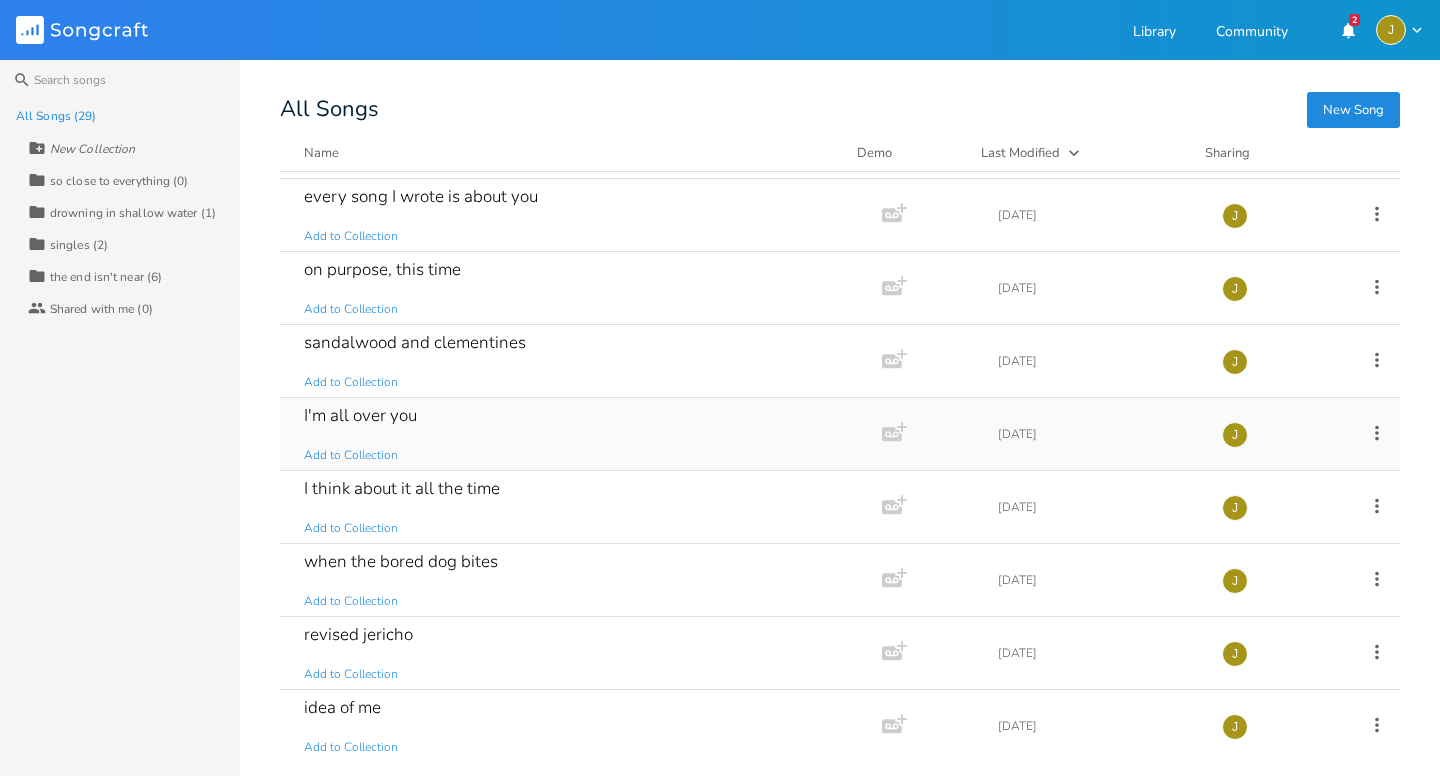click on "I'm all over you Add to Collection" at bounding box center (577, 434) 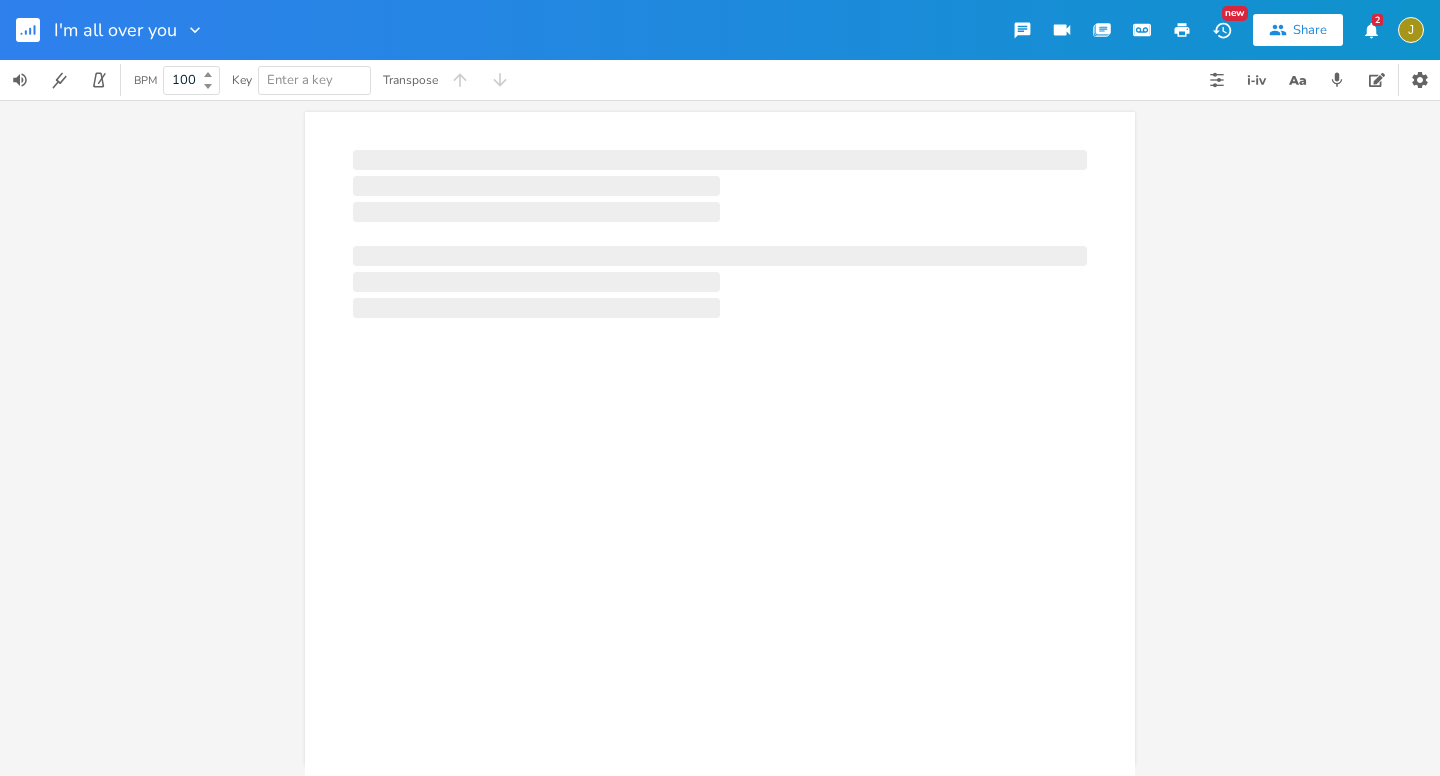 scroll, scrollTop: 0, scrollLeft: 1, axis: horizontal 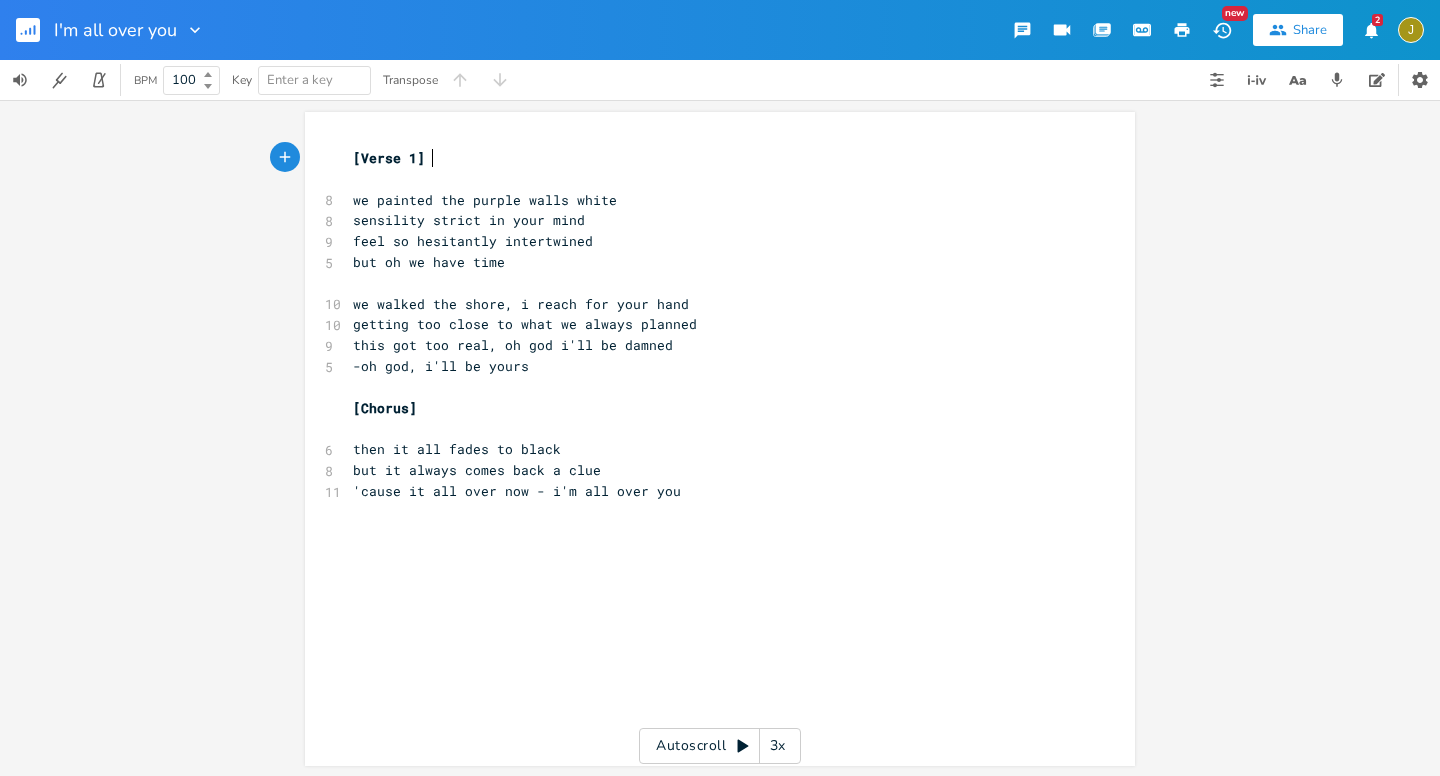 click 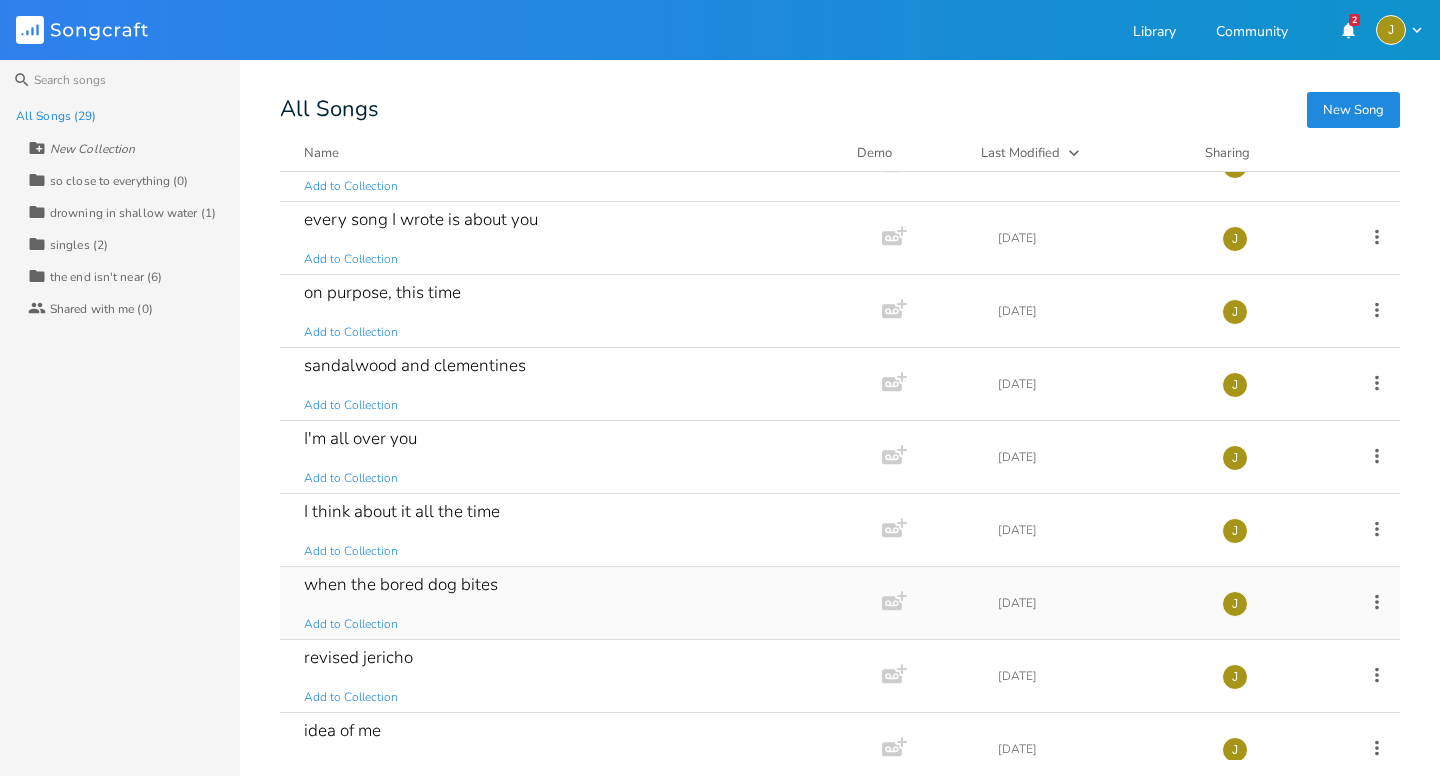 scroll, scrollTop: 180, scrollLeft: 0, axis: vertical 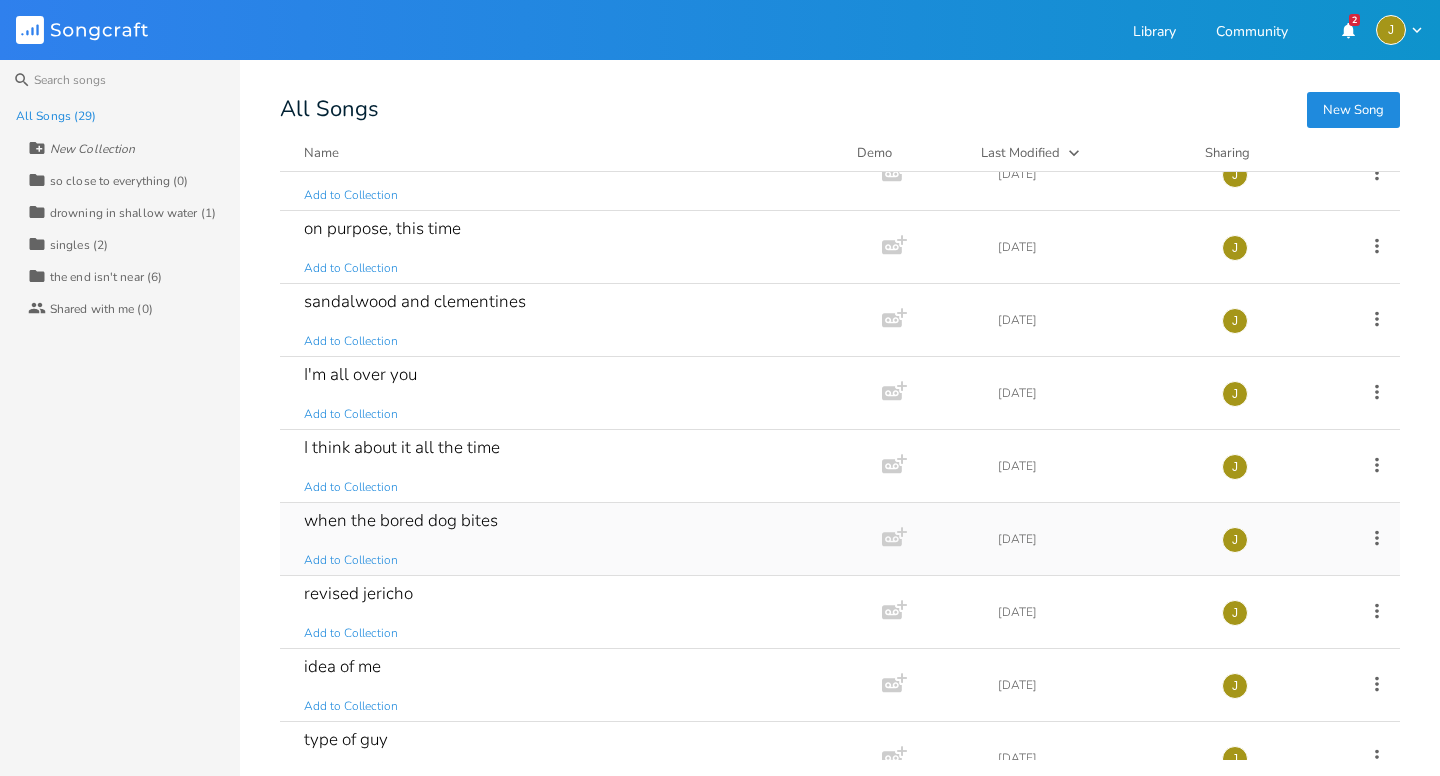 click on "when the bored dog bites Add to Collection" at bounding box center (577, 539) 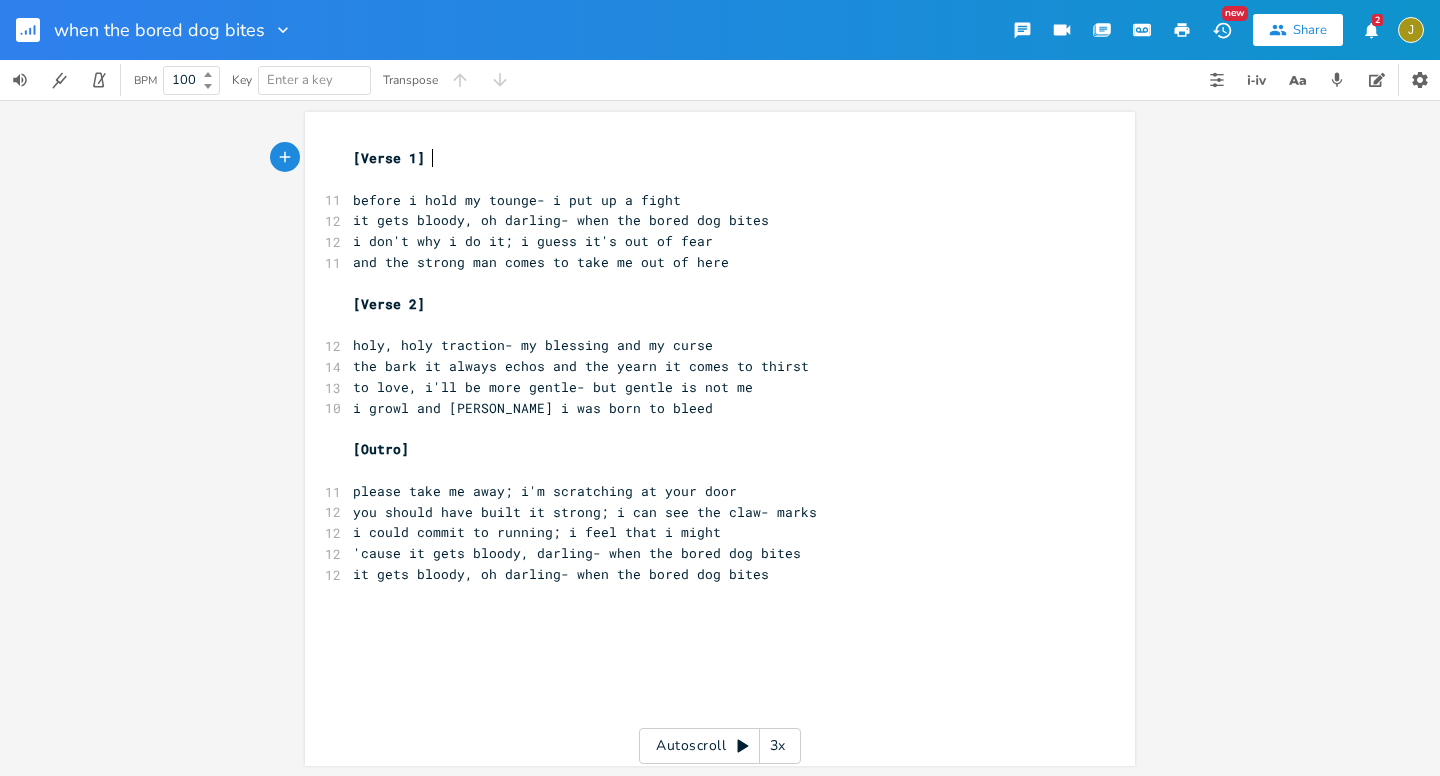 scroll, scrollTop: 0, scrollLeft: 1, axis: horizontal 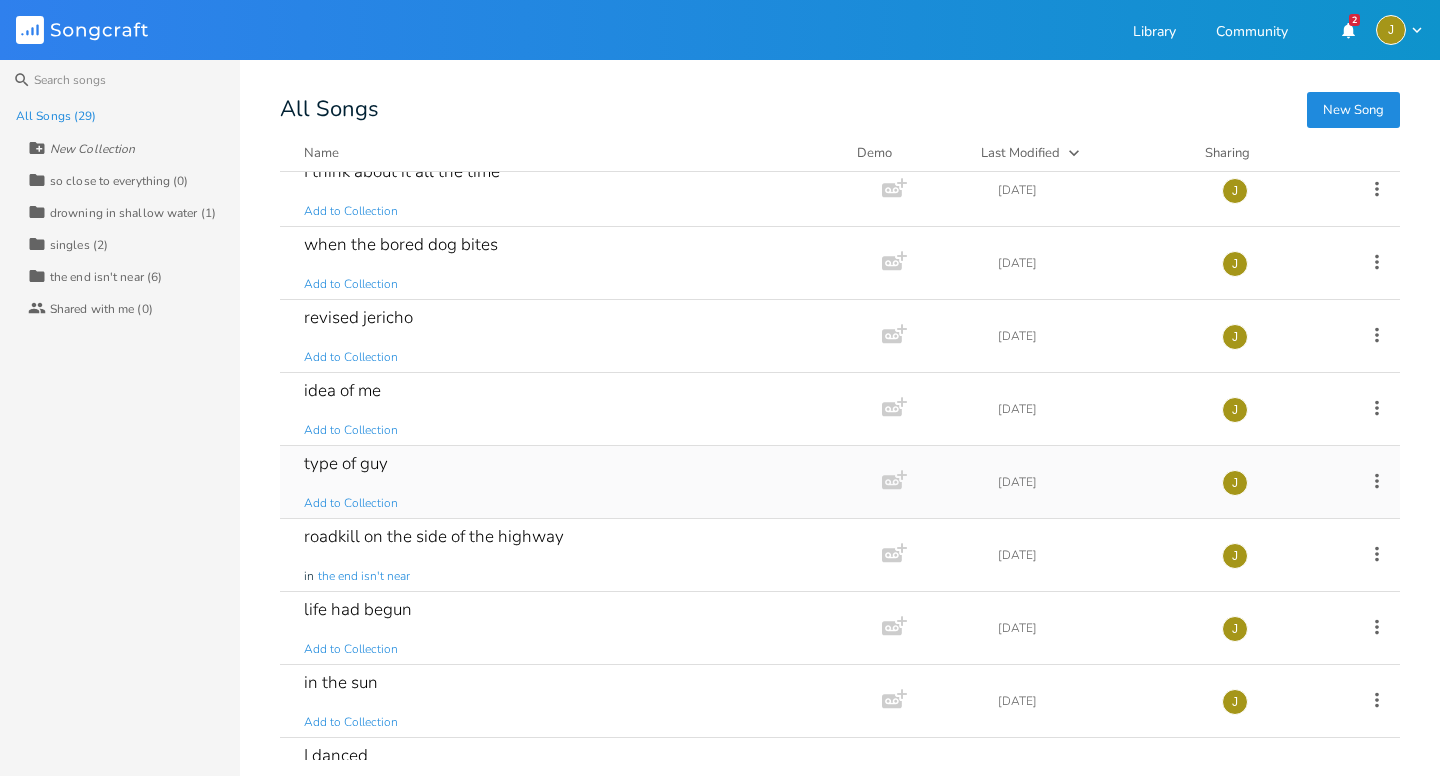 click on "type of guy Add to Collection" at bounding box center (577, 482) 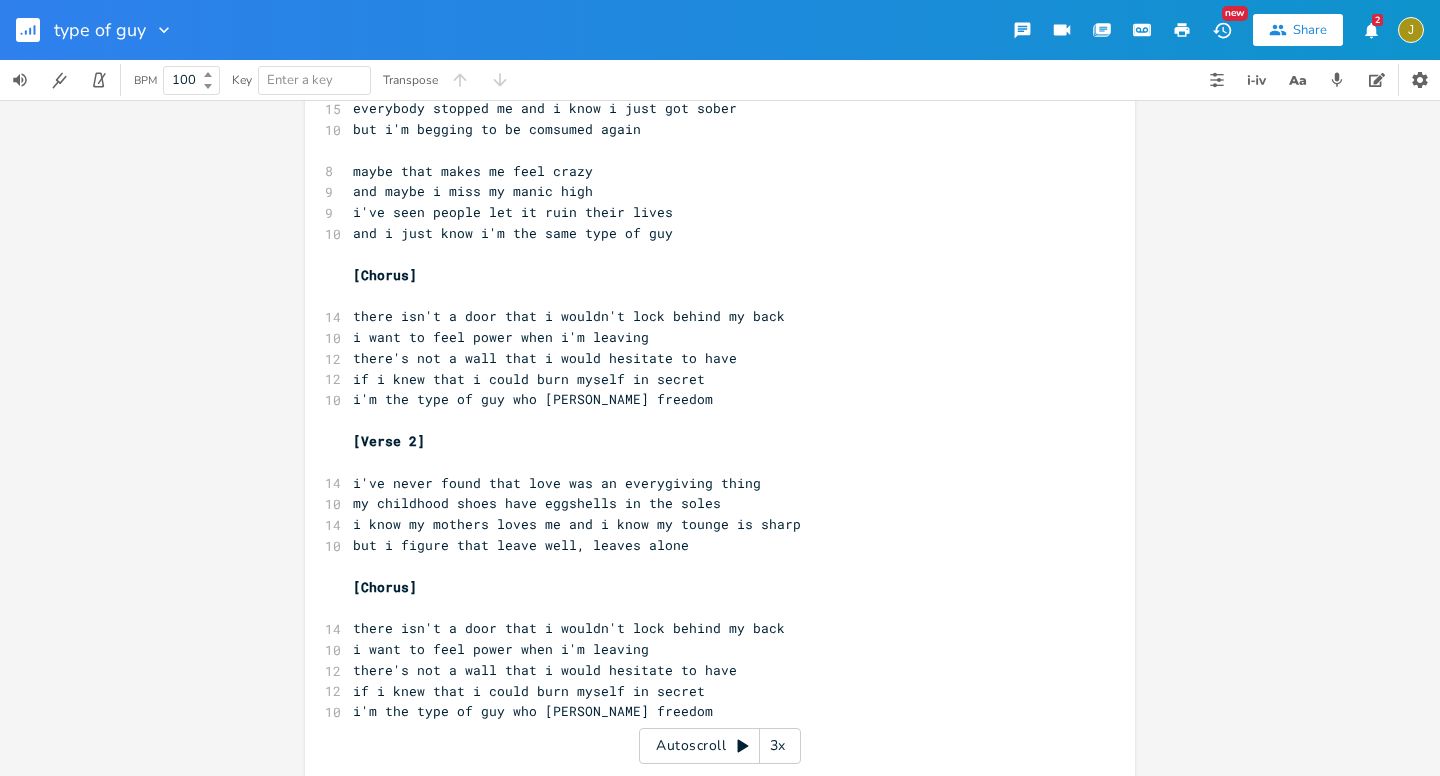 scroll, scrollTop: 132, scrollLeft: 0, axis: vertical 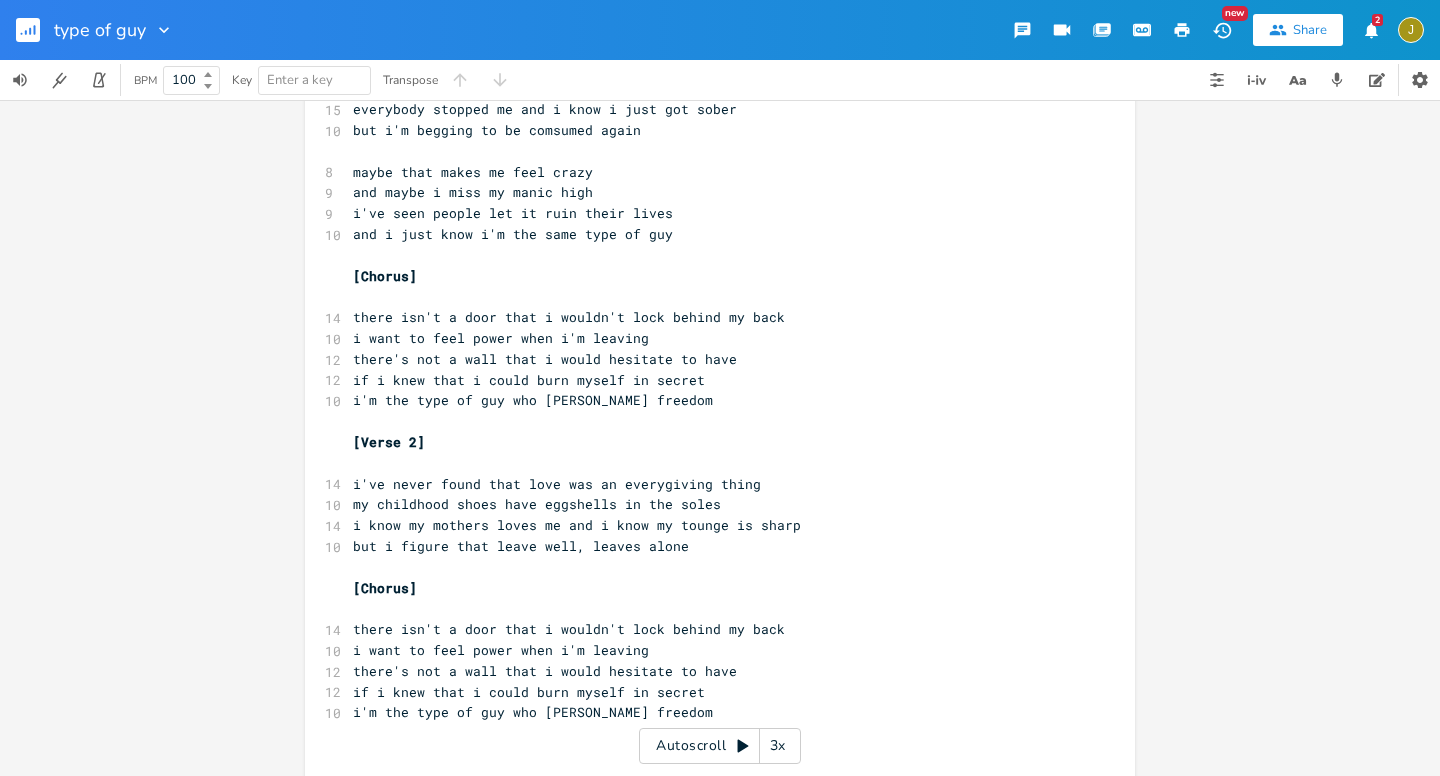 click on "type of guy" at bounding box center (87, 30) 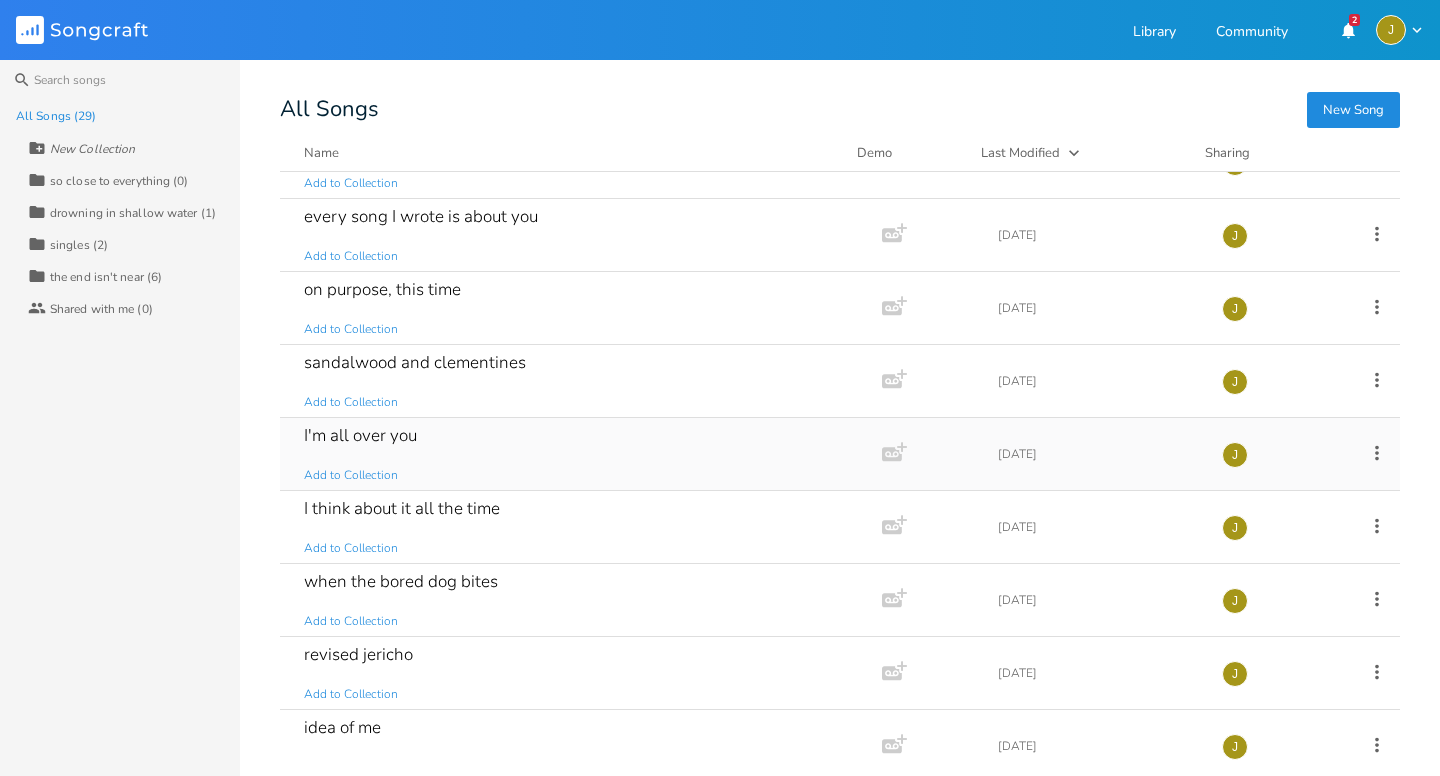 scroll, scrollTop: 124, scrollLeft: 0, axis: vertical 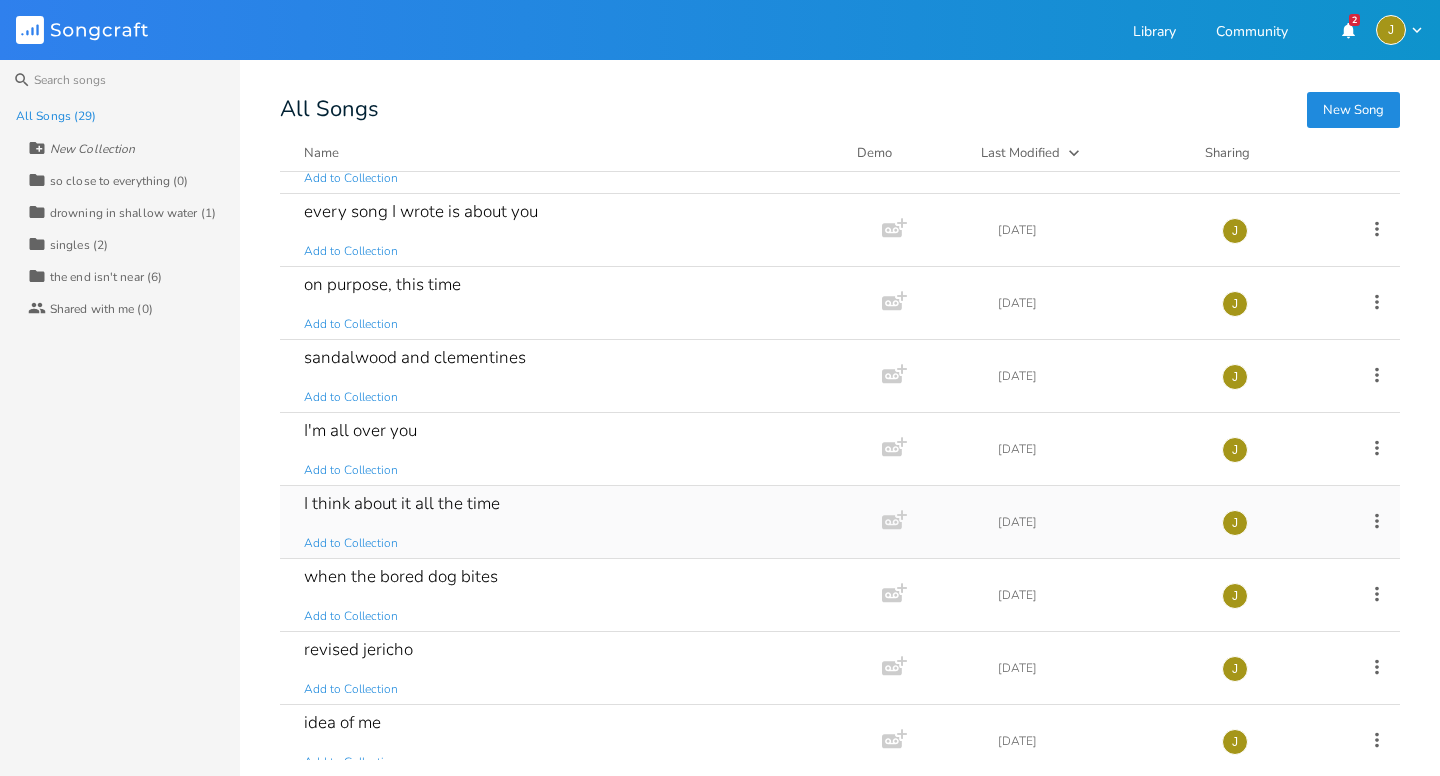 click on "I think about it all the time Add to Collection" at bounding box center (577, 522) 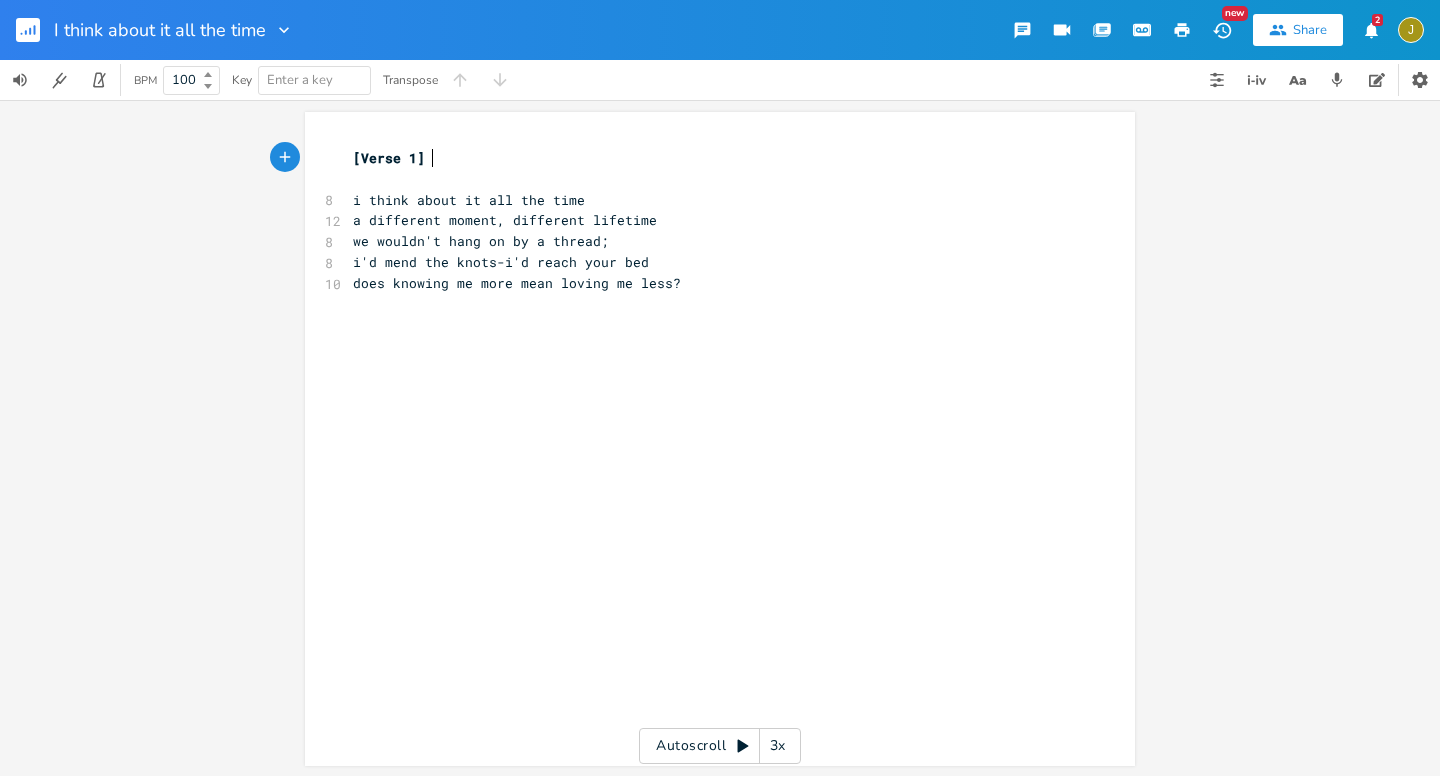 scroll, scrollTop: 0, scrollLeft: 1, axis: horizontal 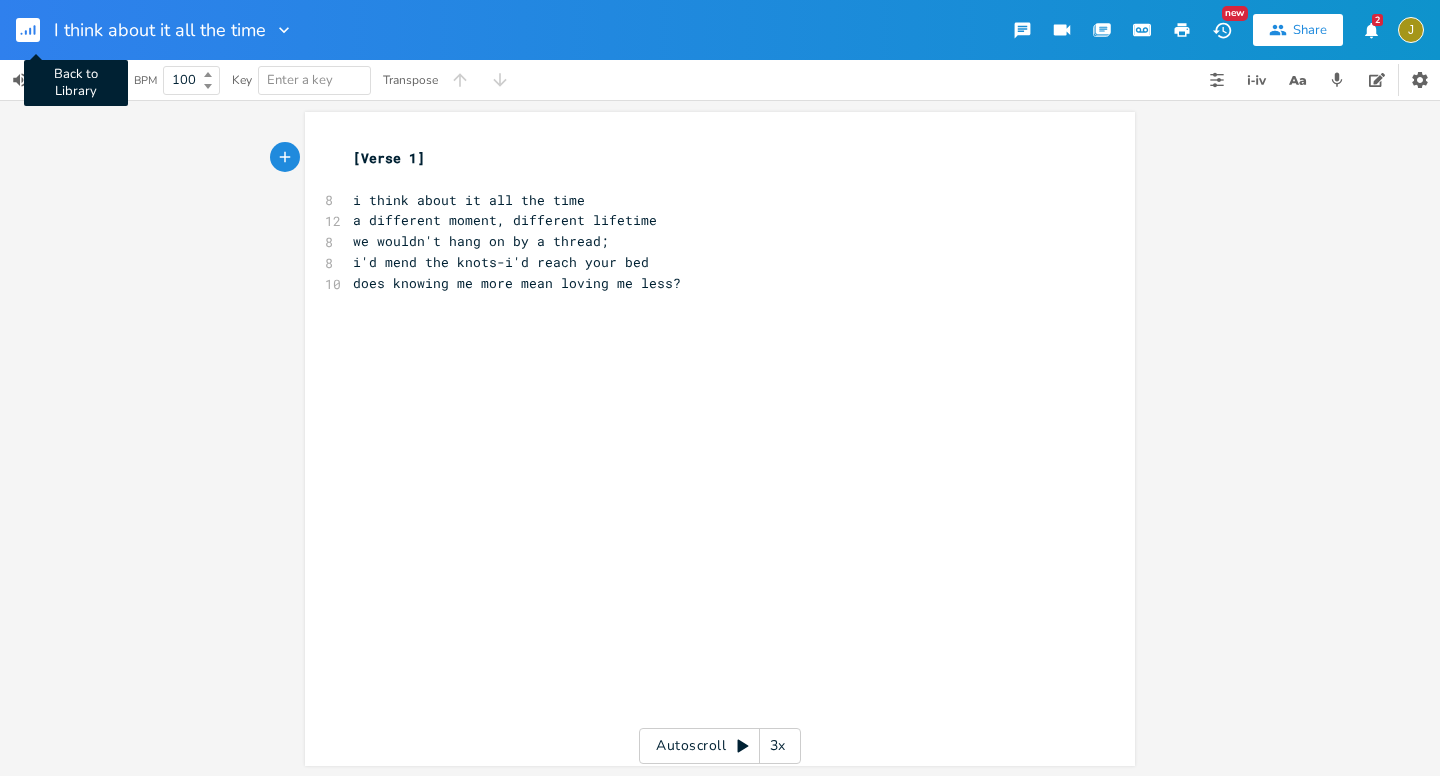 click 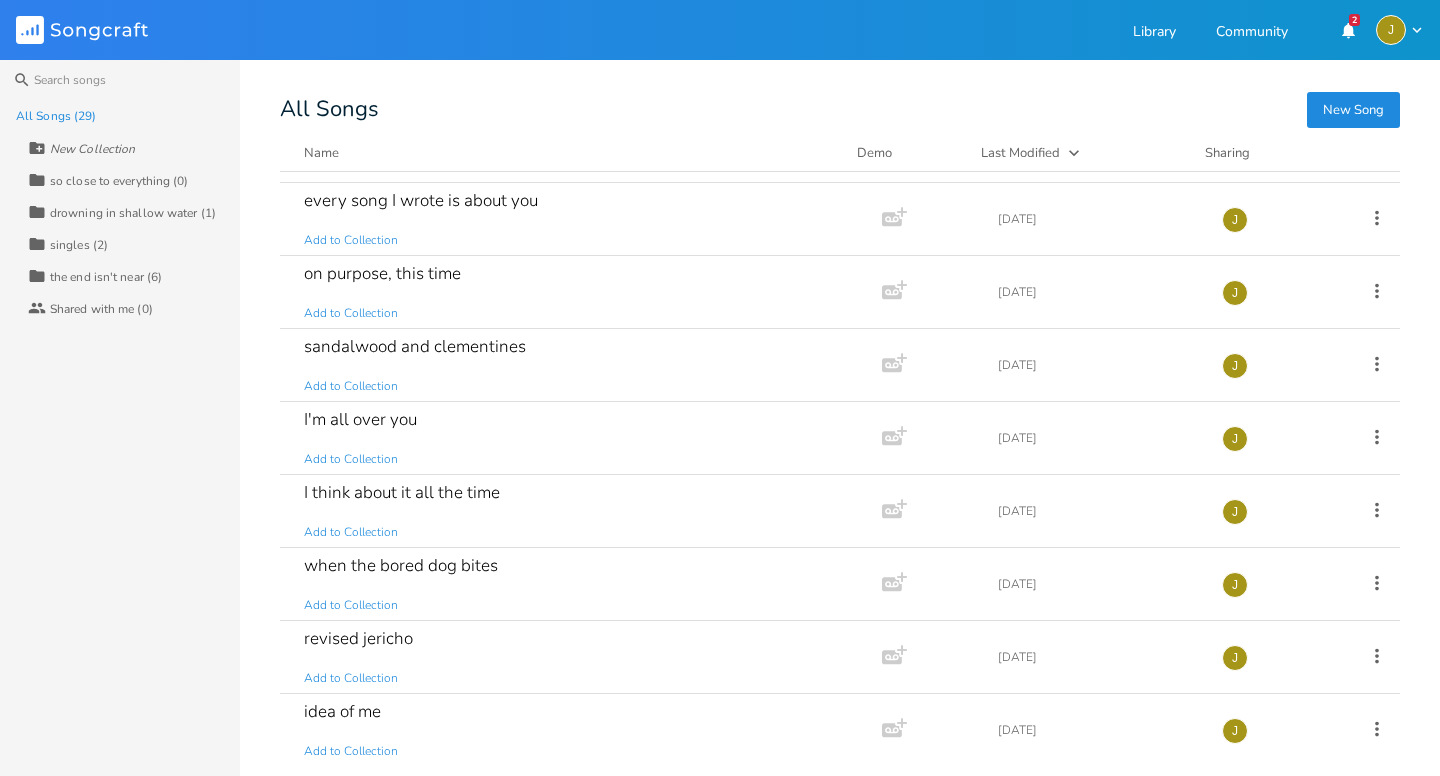 scroll, scrollTop: 139, scrollLeft: 0, axis: vertical 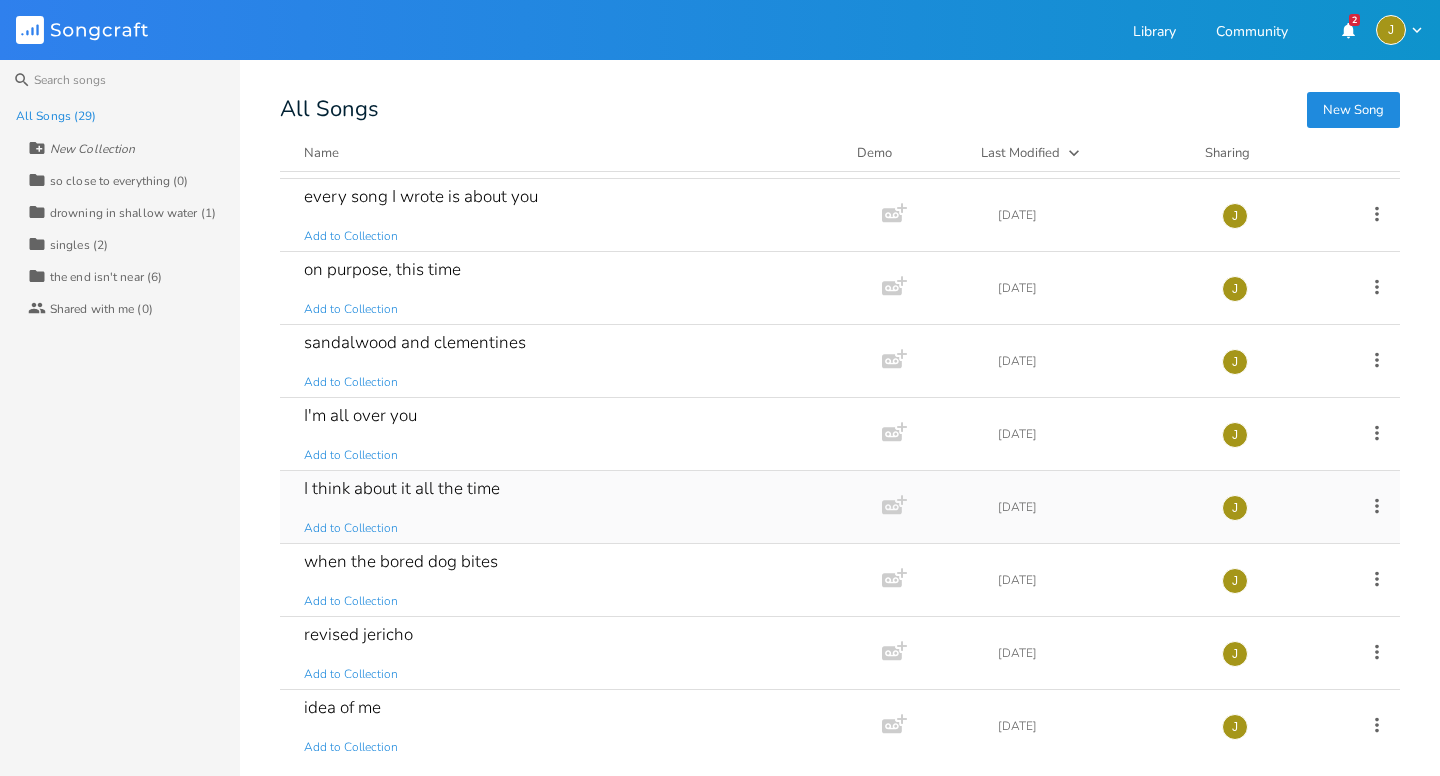 click 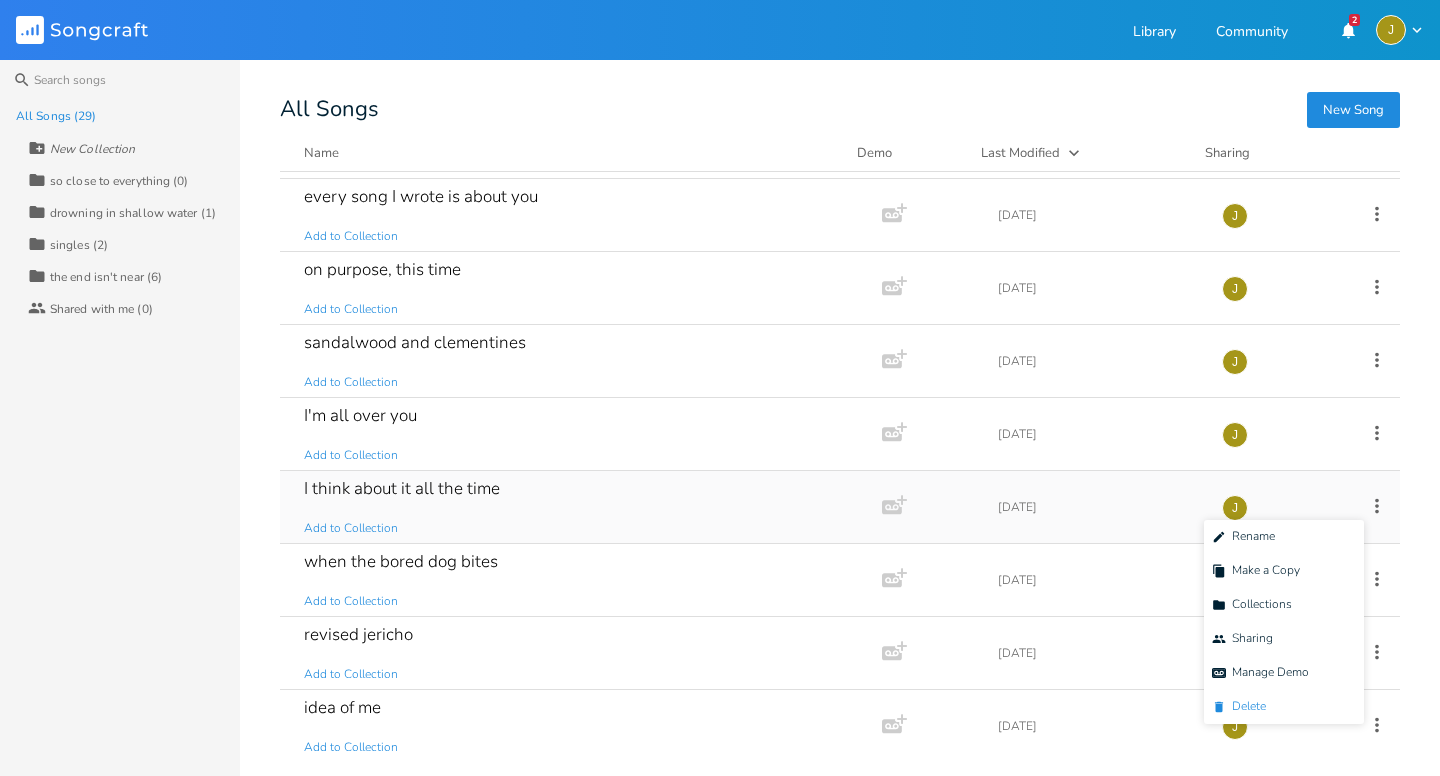 click on "[PERSON_NAME]" at bounding box center [1239, 707] 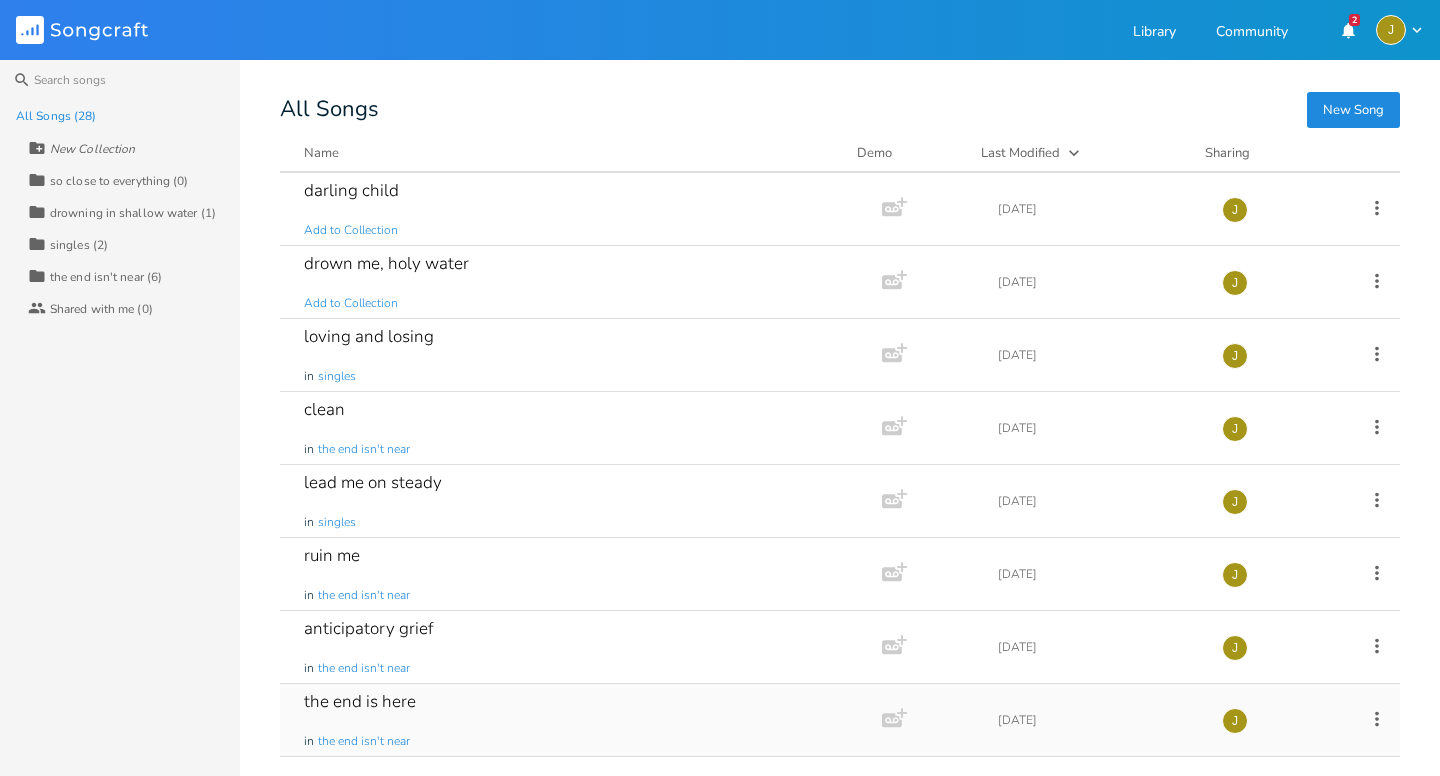 scroll, scrollTop: 1381, scrollLeft: 0, axis: vertical 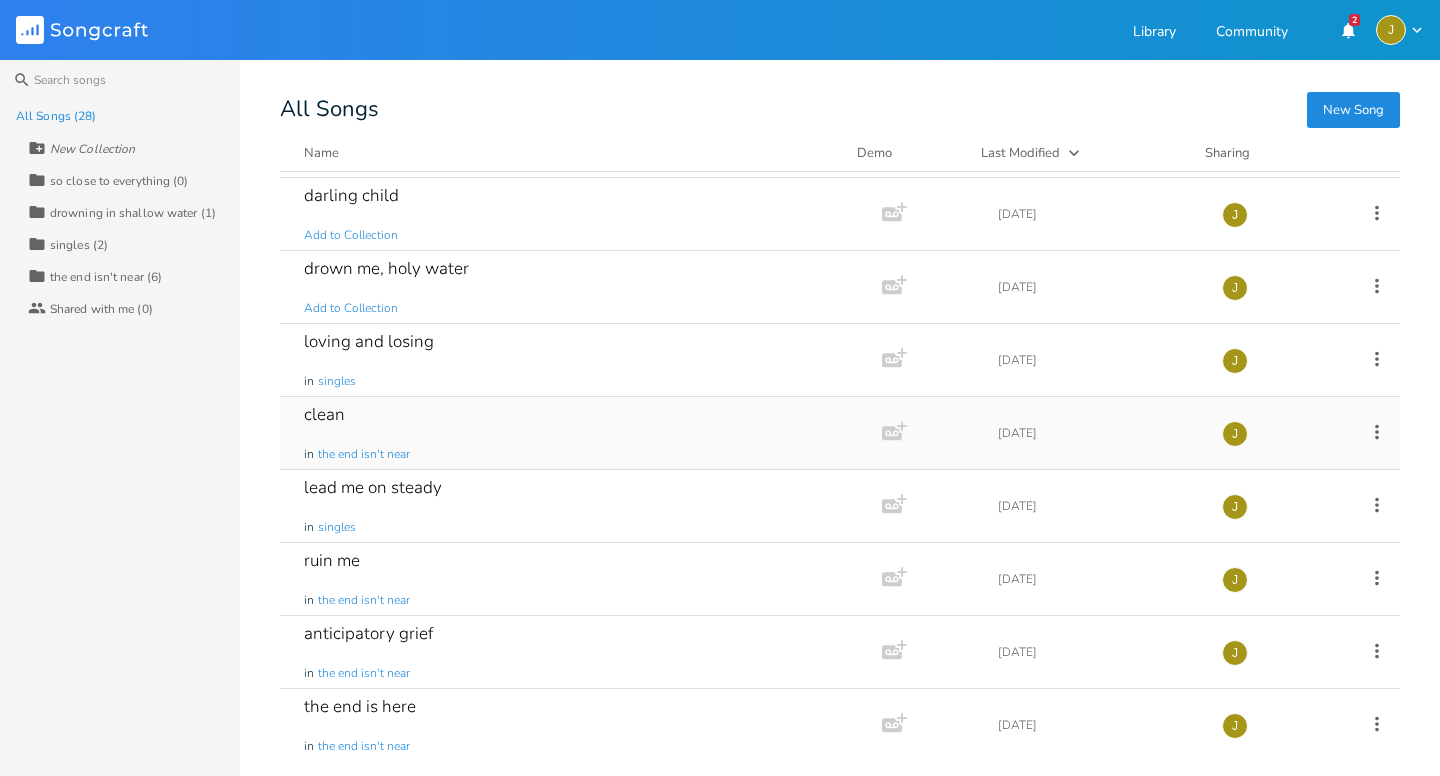 click on "clean in the end isn't near" at bounding box center [577, 433] 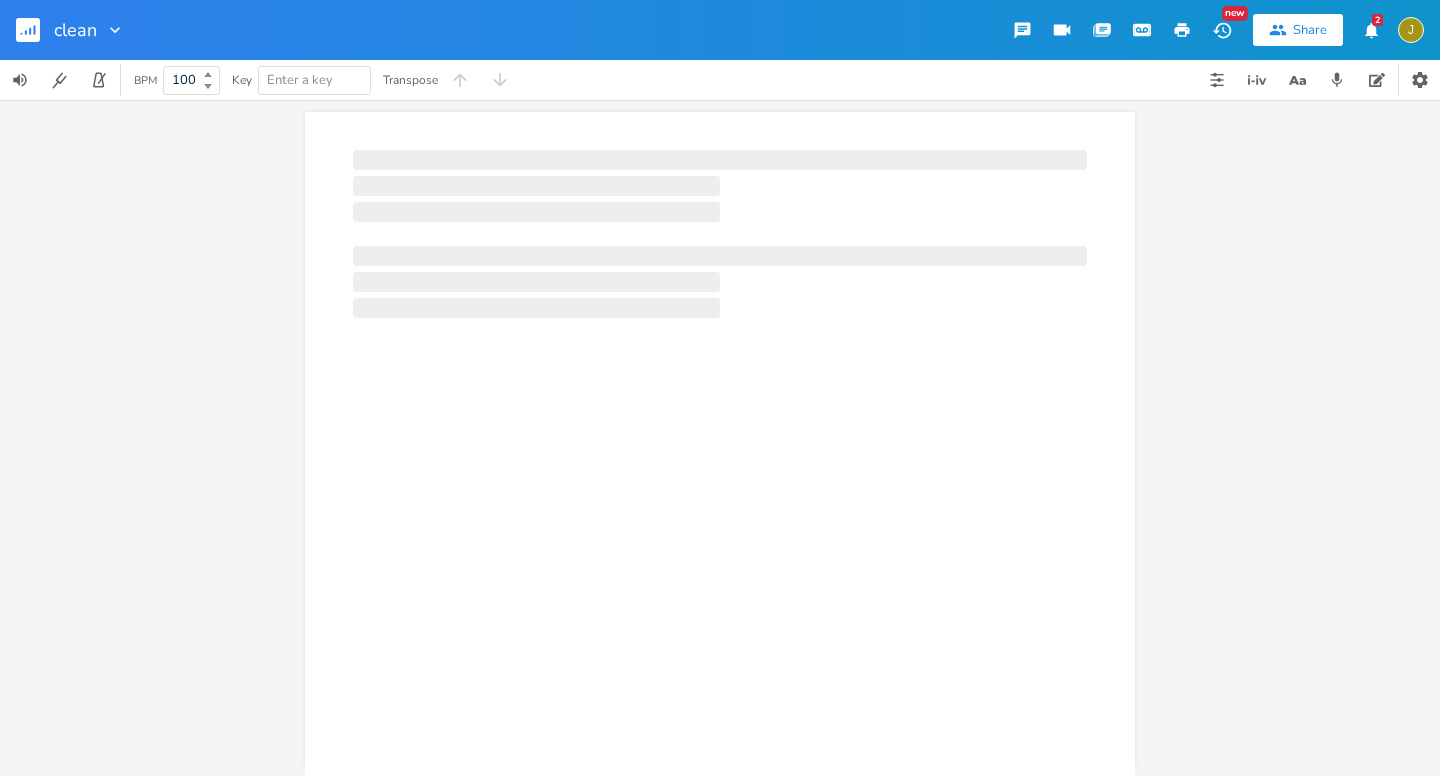 scroll, scrollTop: 0, scrollLeft: 1, axis: horizontal 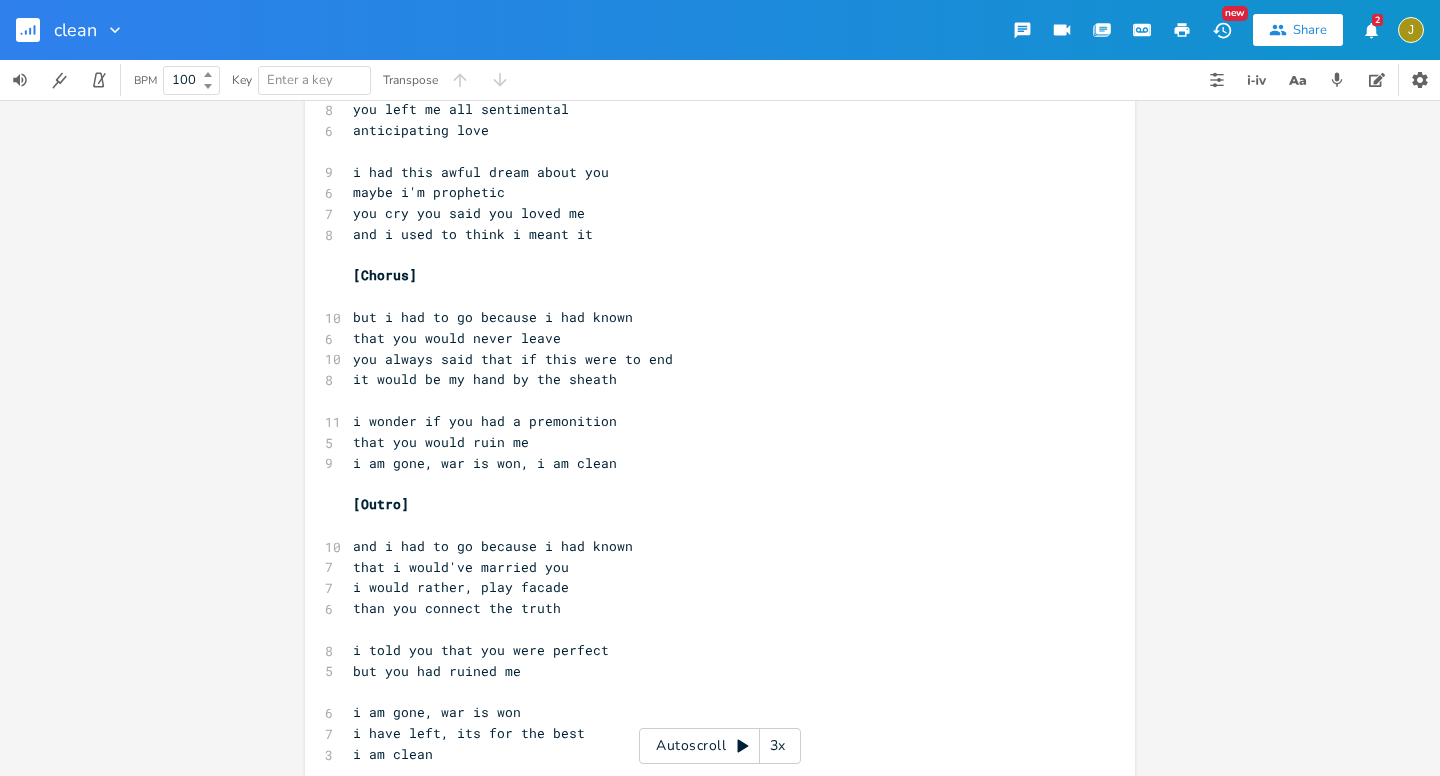 click 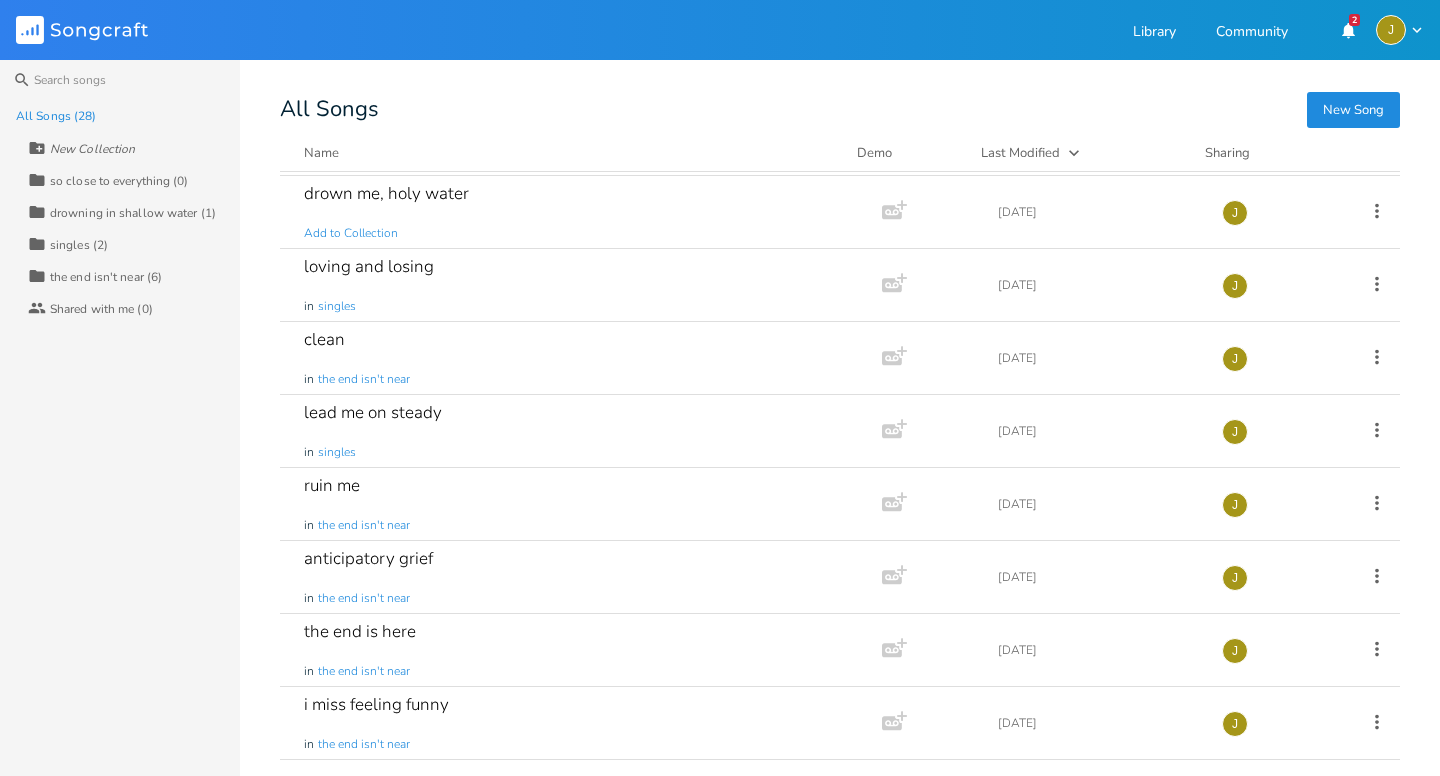 scroll, scrollTop: 1456, scrollLeft: 0, axis: vertical 